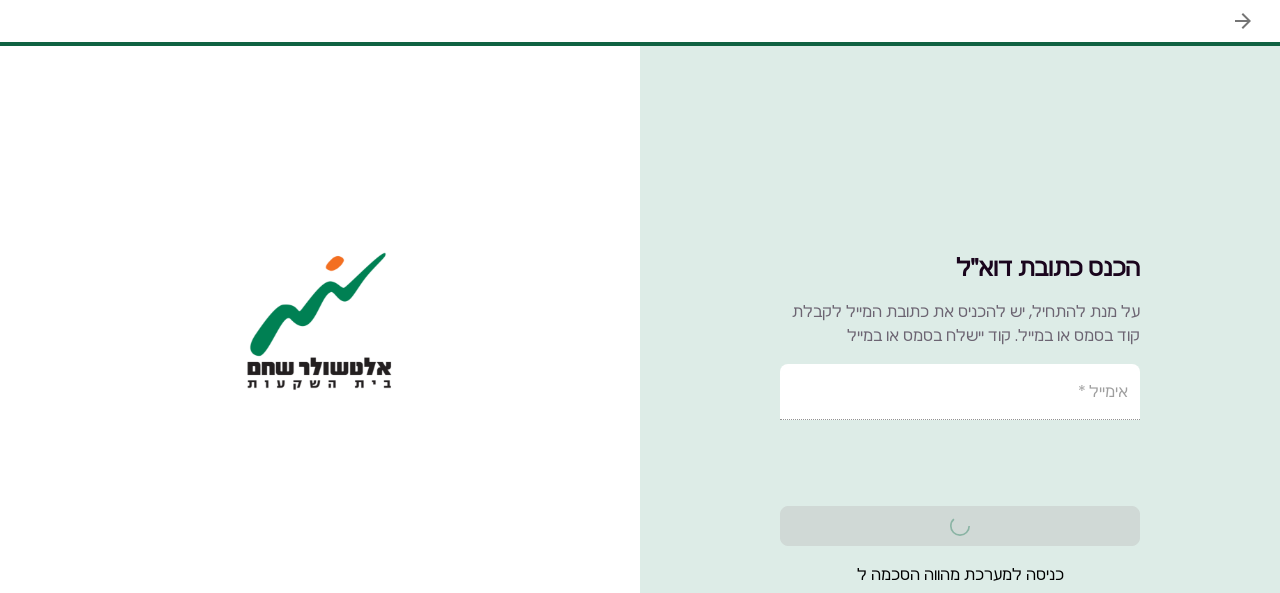 scroll, scrollTop: 0, scrollLeft: 0, axis: both 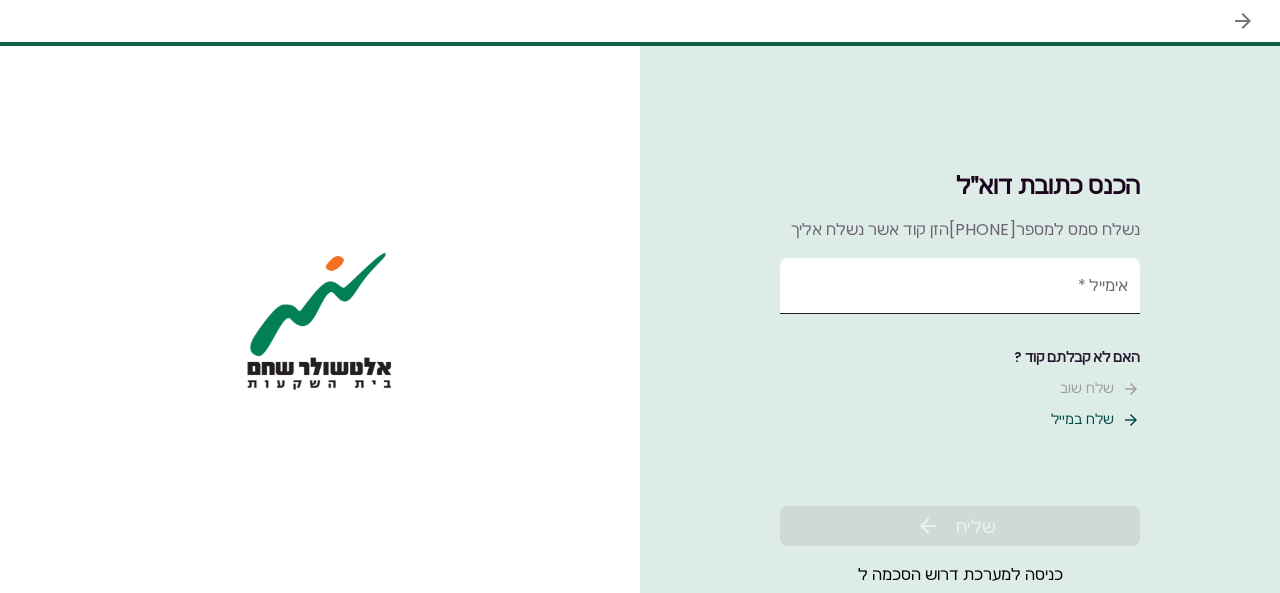 click on "[EMAIL]    *" at bounding box center (960, 286) 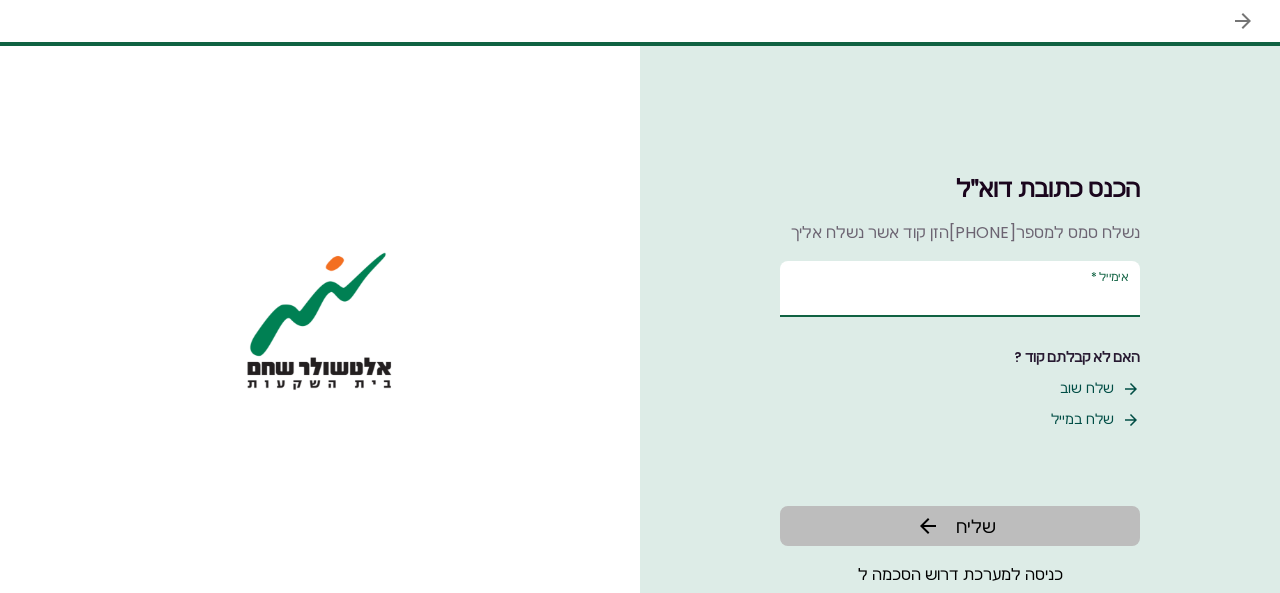 type on "******" 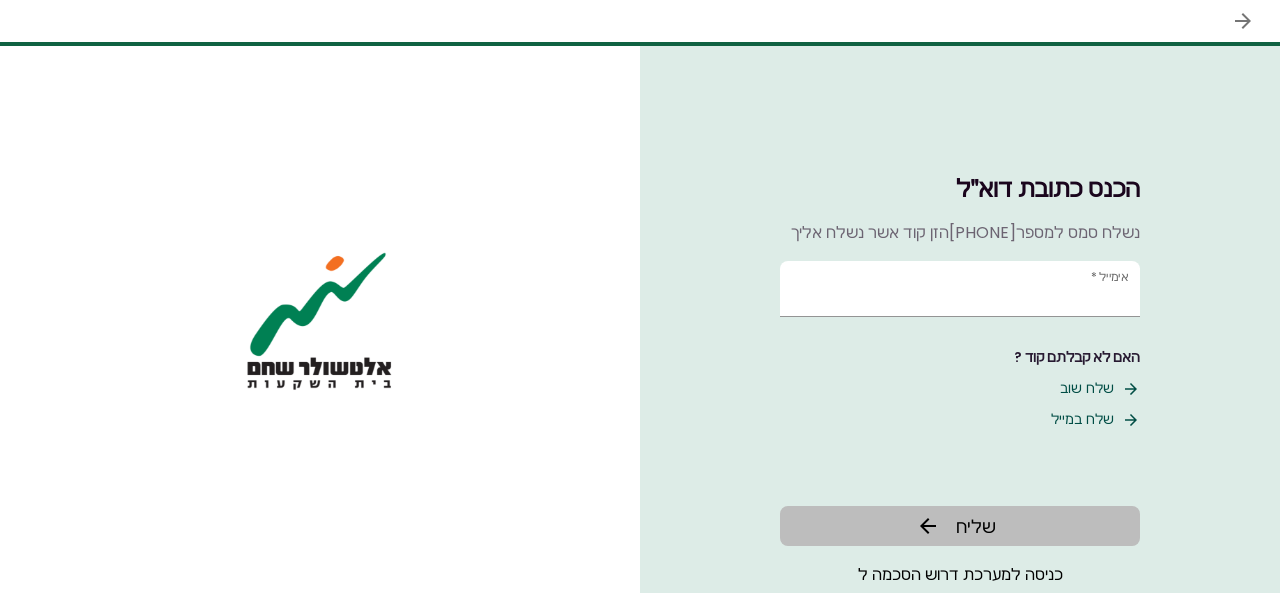 click on "שליח" at bounding box center [960, 526] 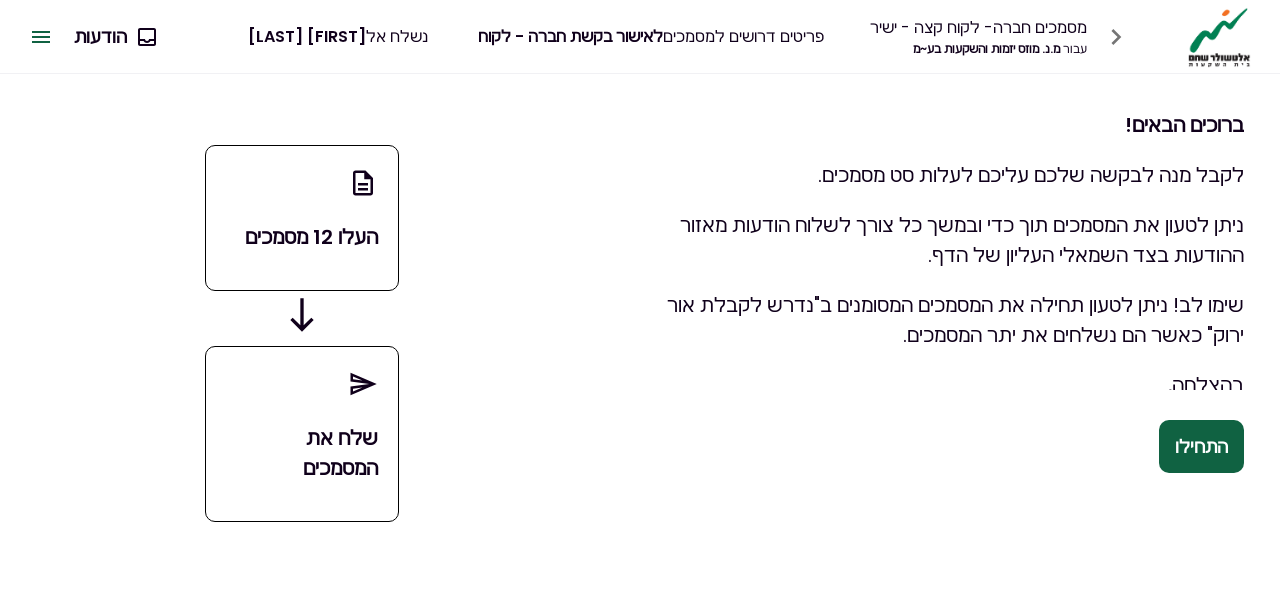 click on "התחילו" at bounding box center [1201, 446] 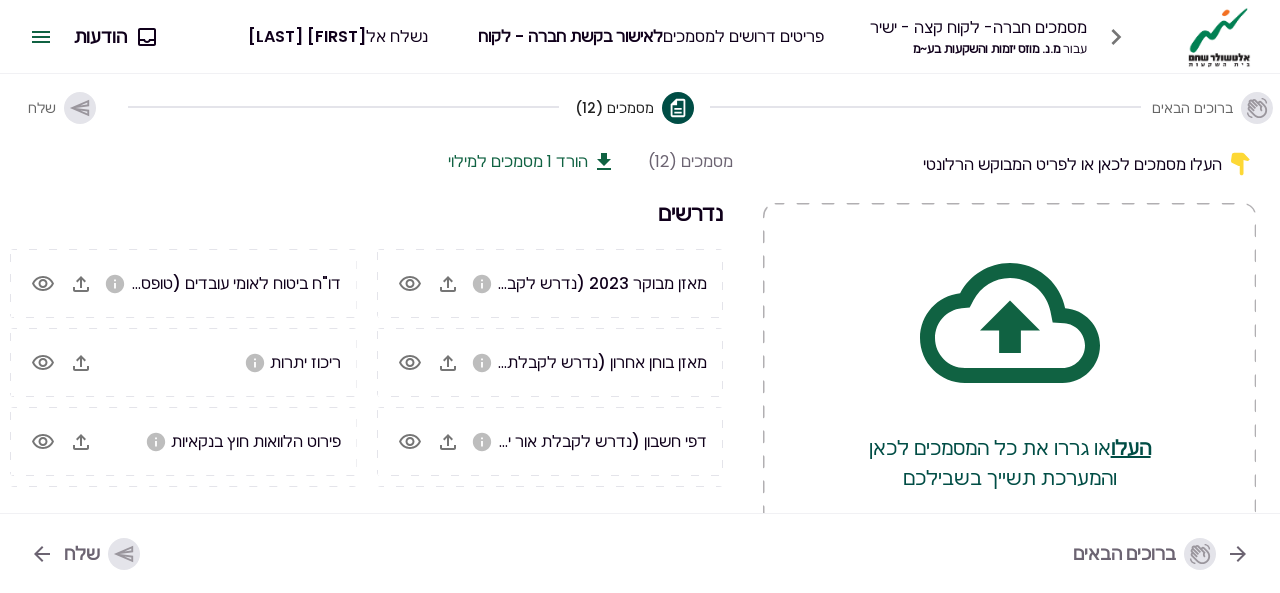 click 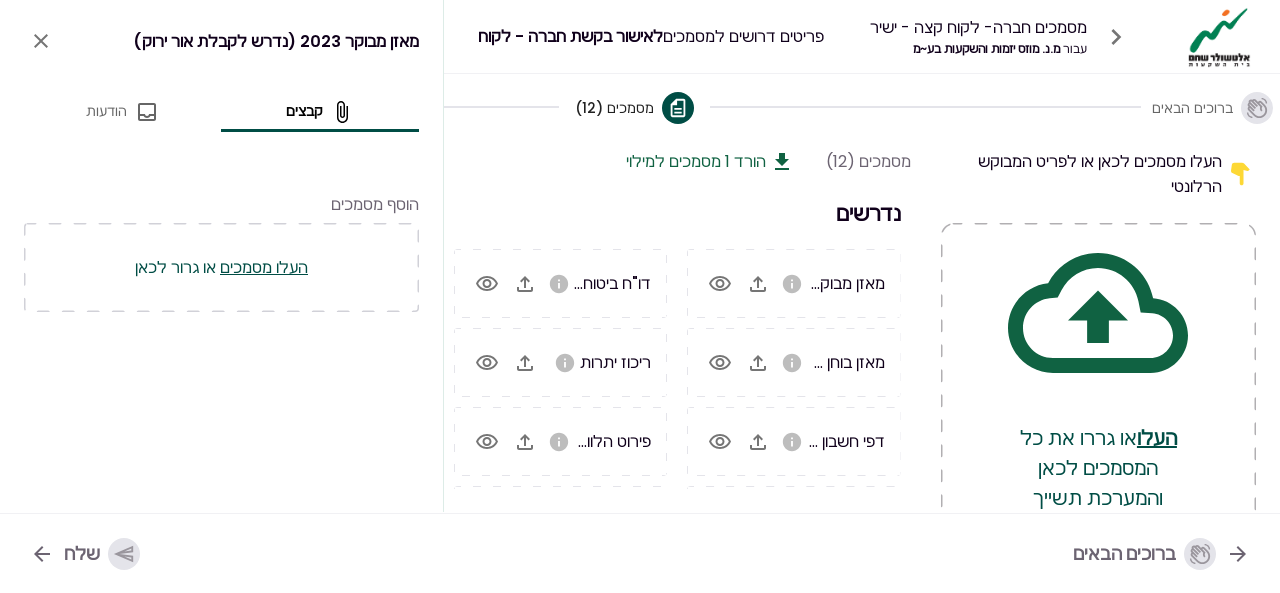 click on "מאזן מבוקר 2023 (נדרש לקבלת אור ירוק) קבצים הודעות הוסף מסמכים העלו מסמכים   או גרור לכאן" at bounding box center [221, 256] 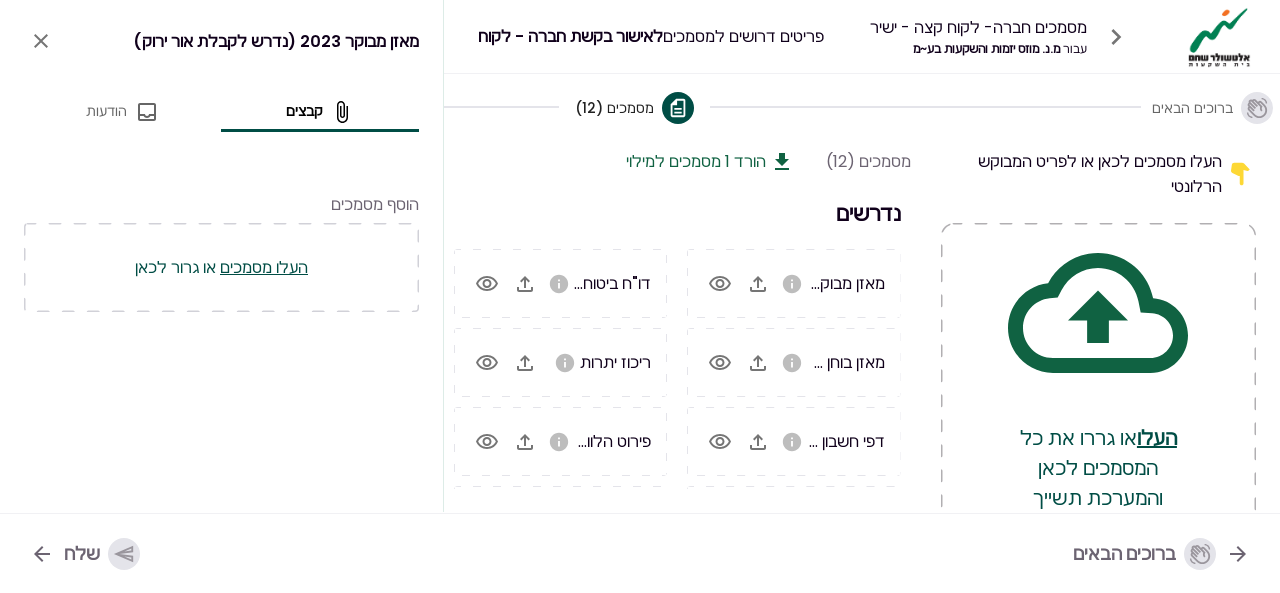 click 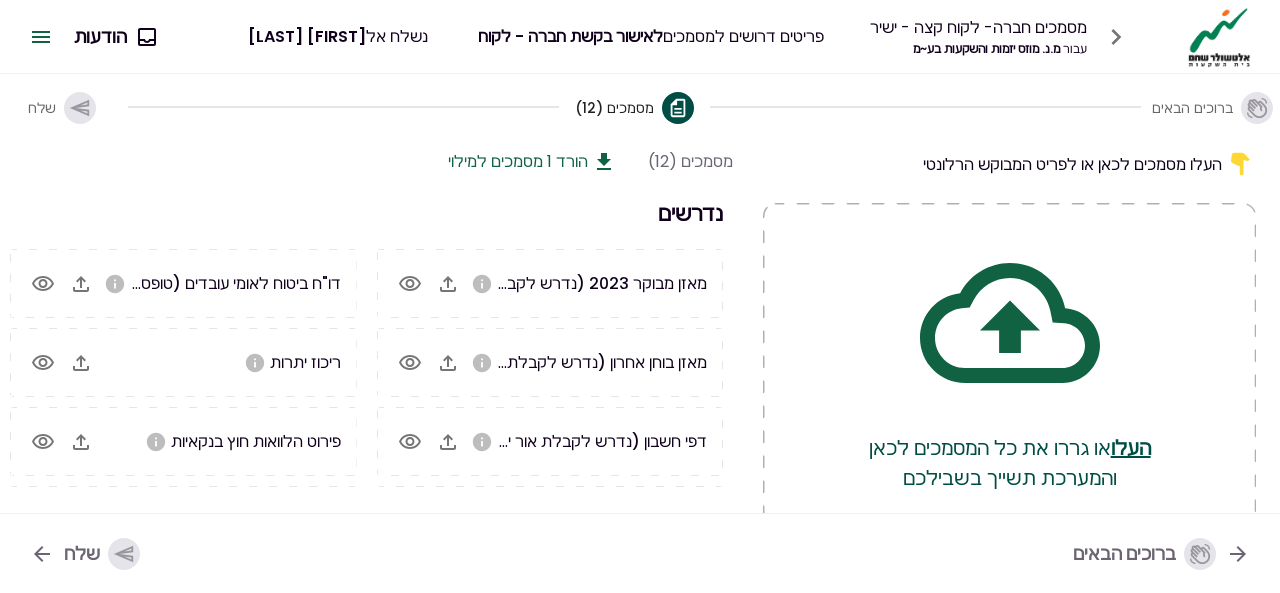 click on "נדרשים" at bounding box center [366, 213] 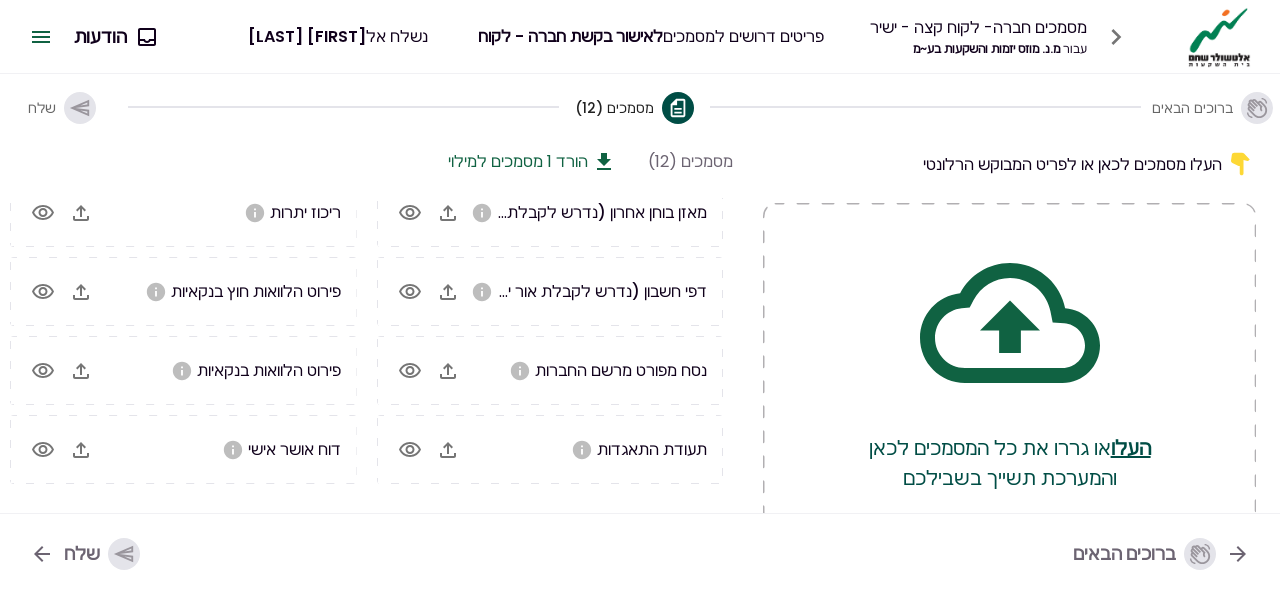 scroll, scrollTop: 22, scrollLeft: 0, axis: vertical 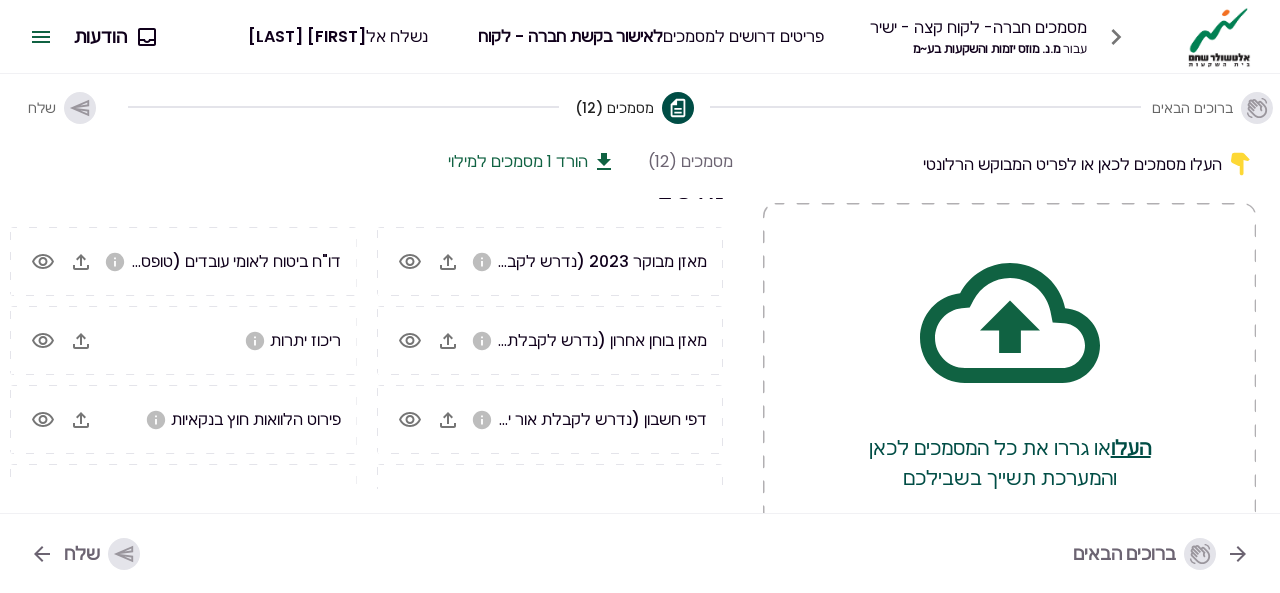 click 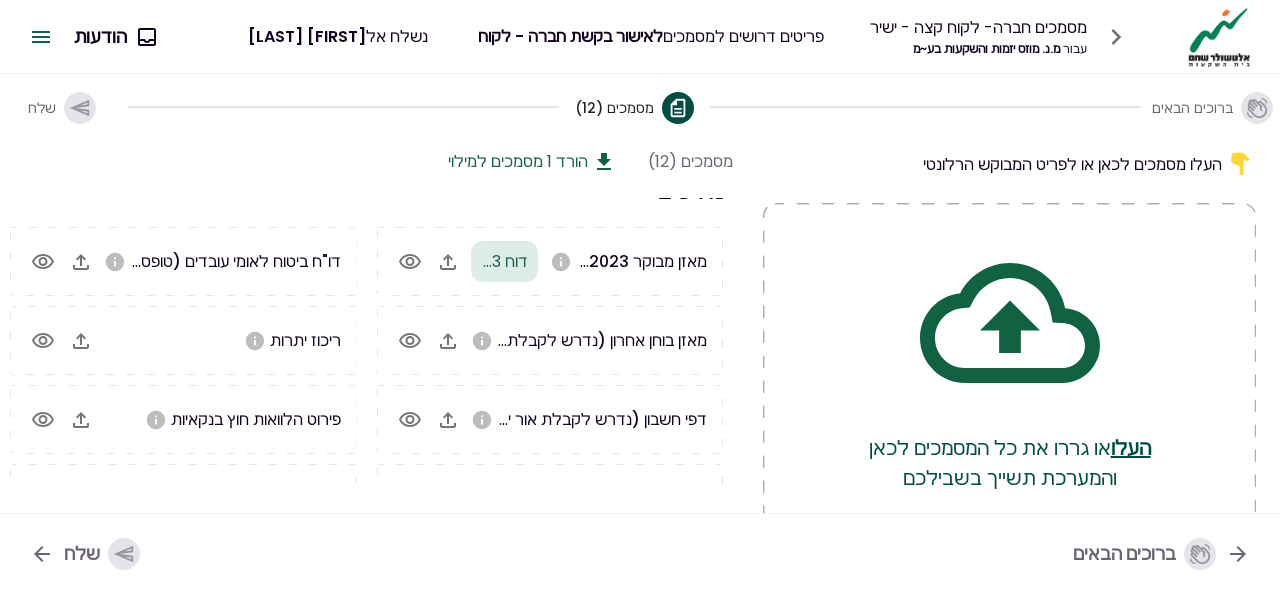 click 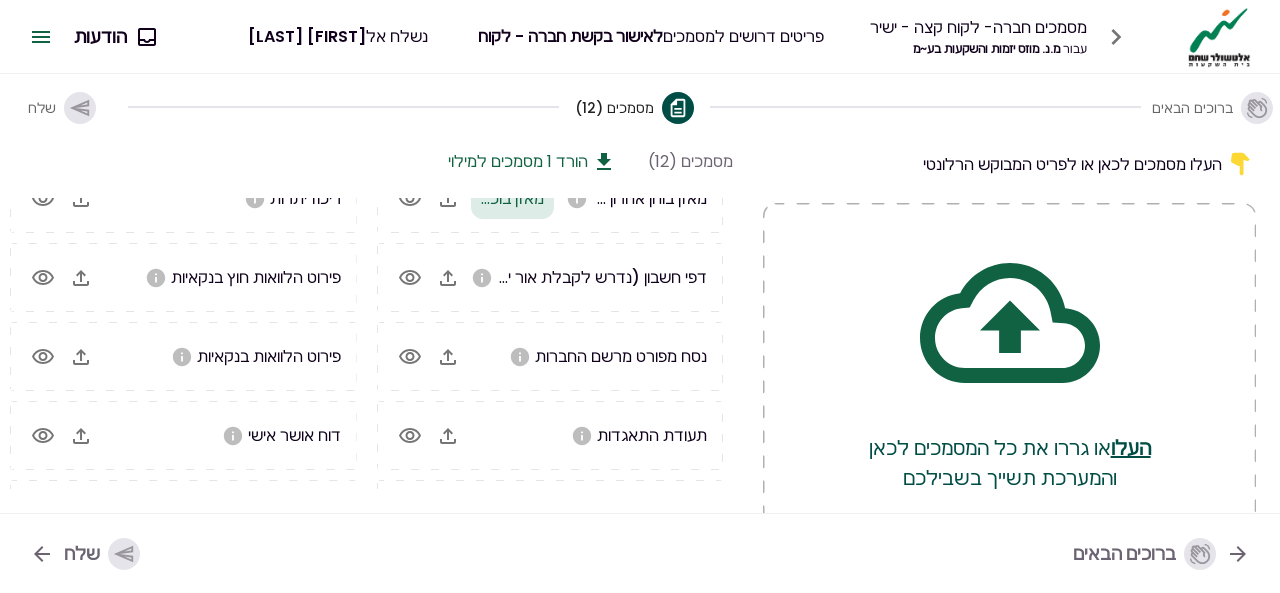 scroll, scrollTop: 122, scrollLeft: 0, axis: vertical 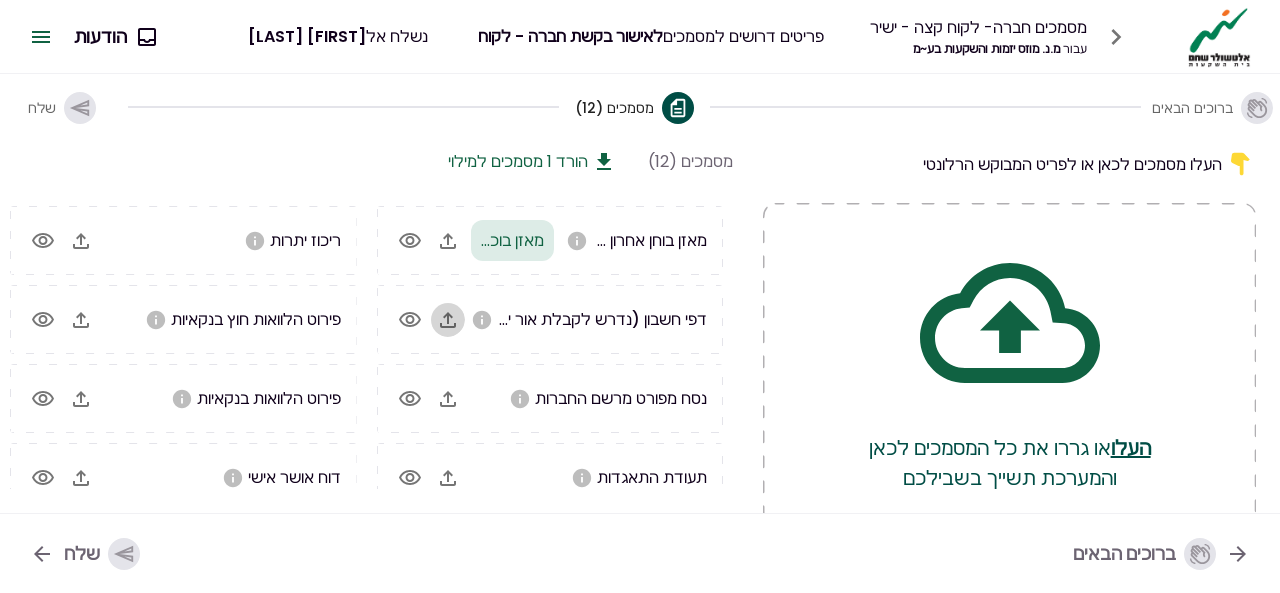 click 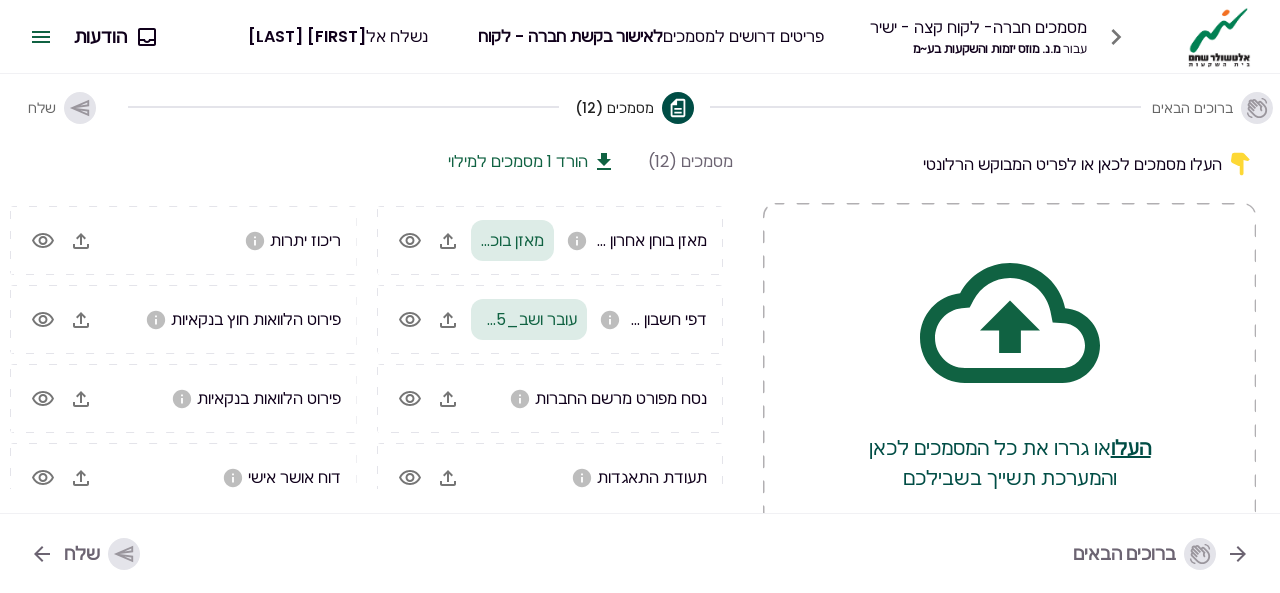 click 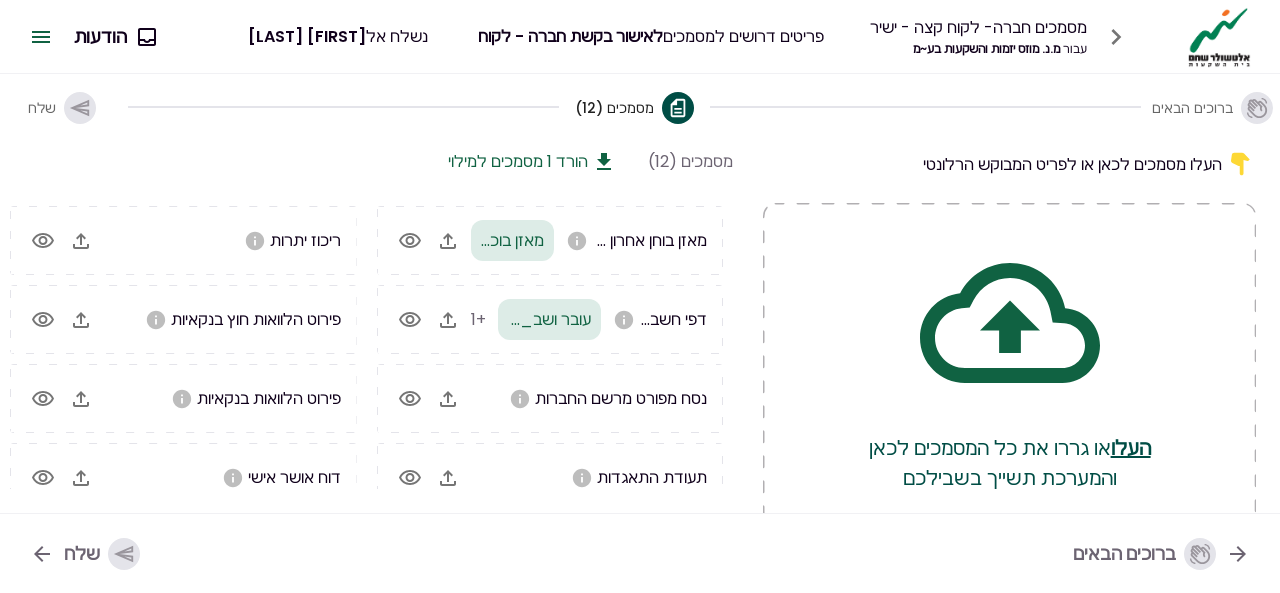 click 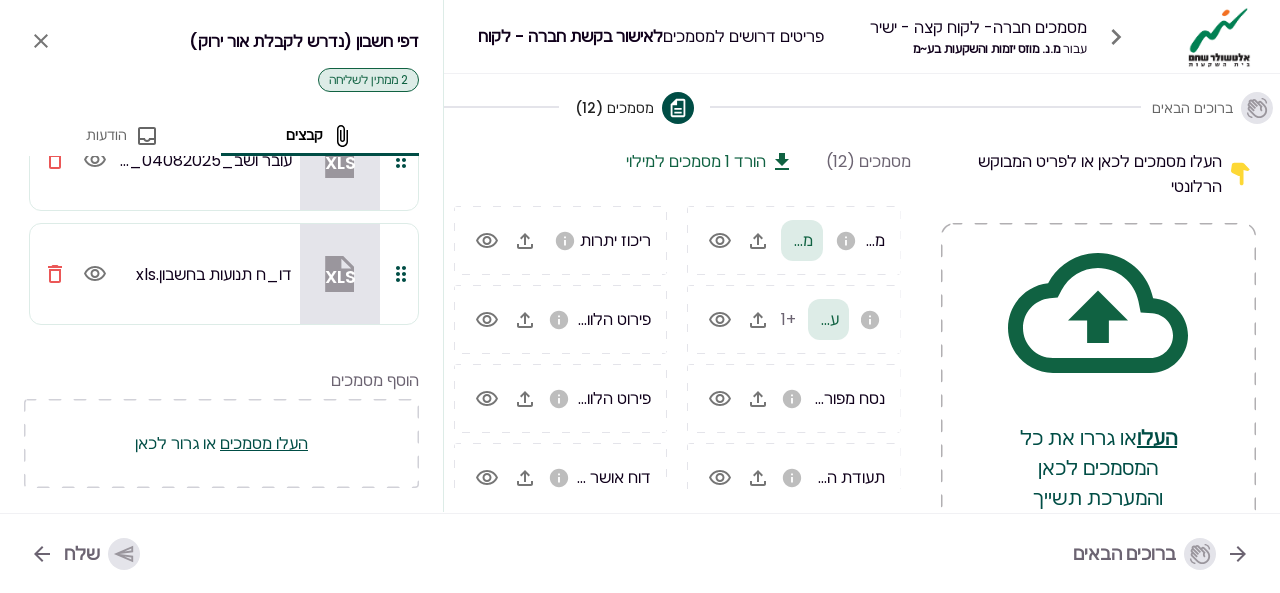 scroll, scrollTop: 0, scrollLeft: 0, axis: both 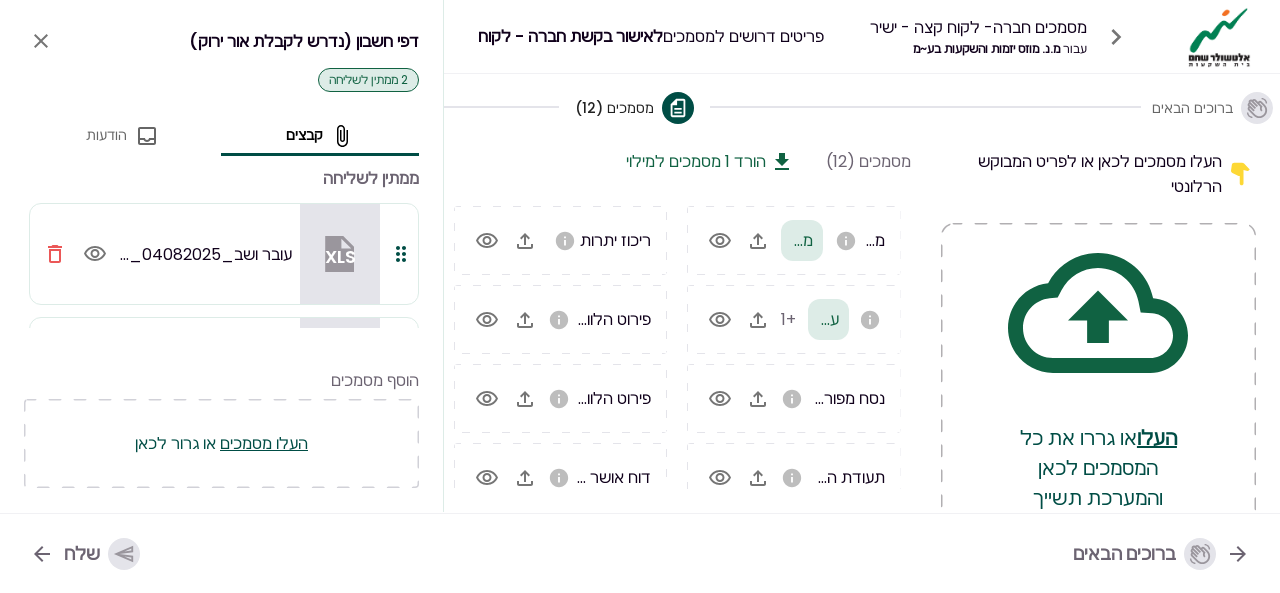 click at bounding box center (41, 41) 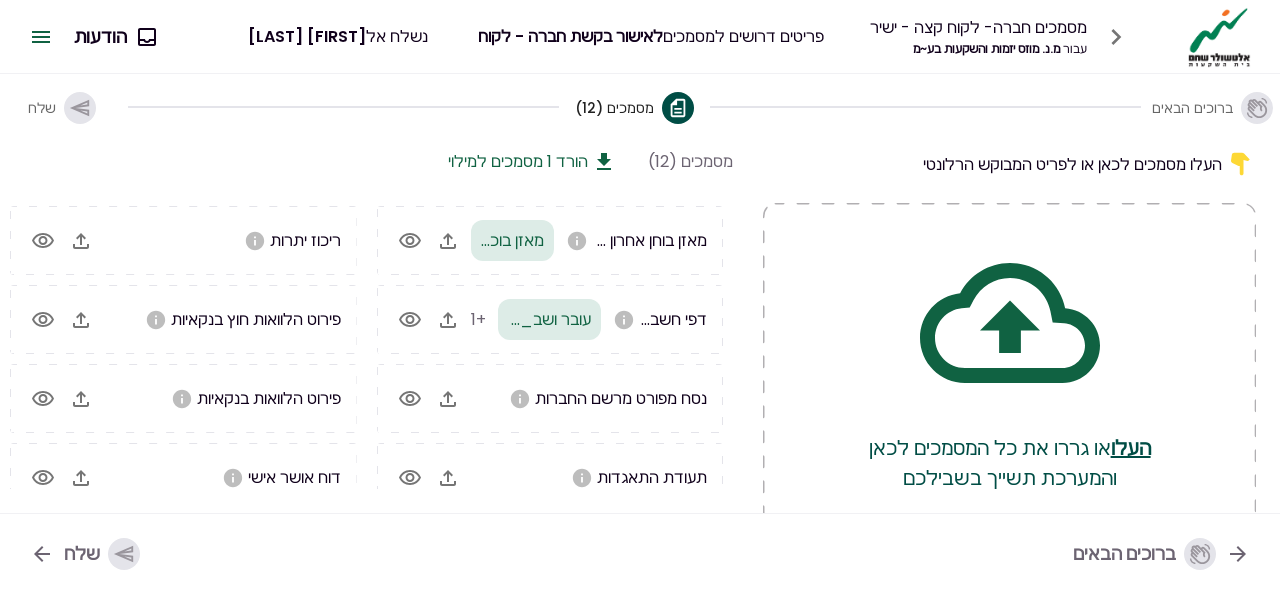 click 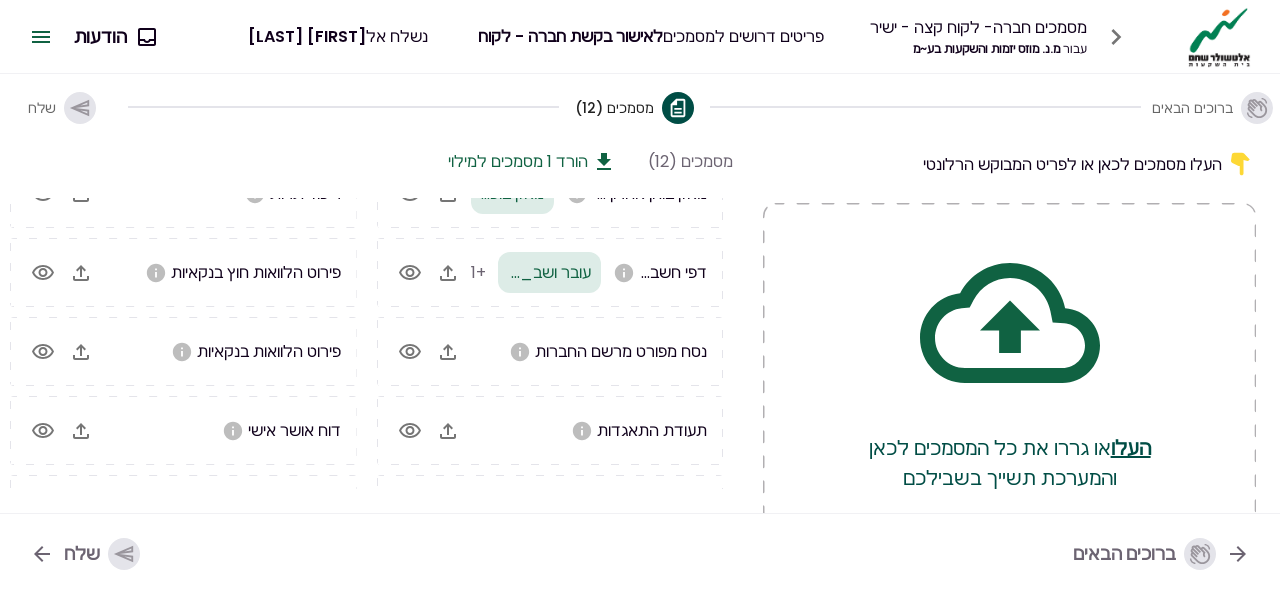 scroll, scrollTop: 200, scrollLeft: 0, axis: vertical 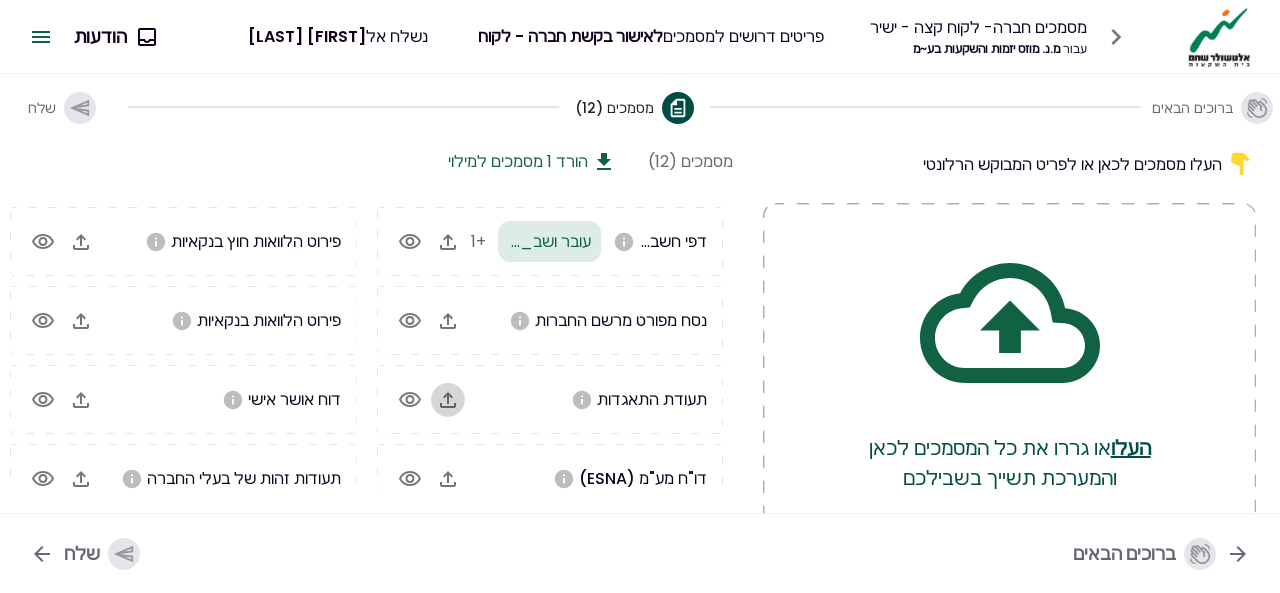 click 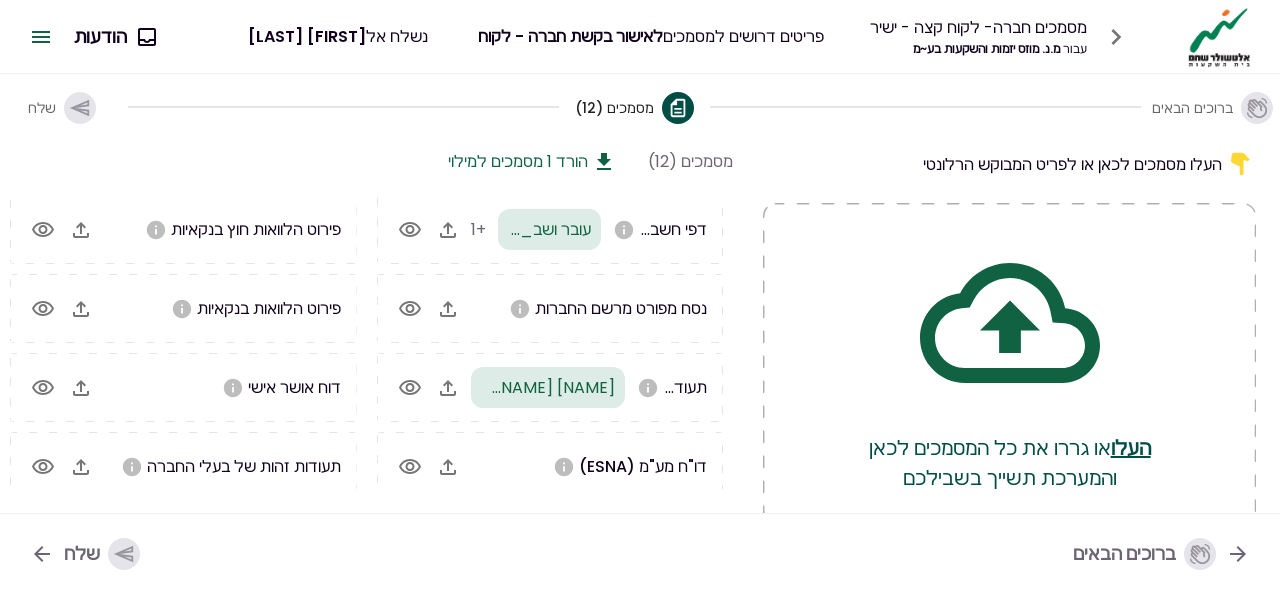 scroll, scrollTop: 222, scrollLeft: 0, axis: vertical 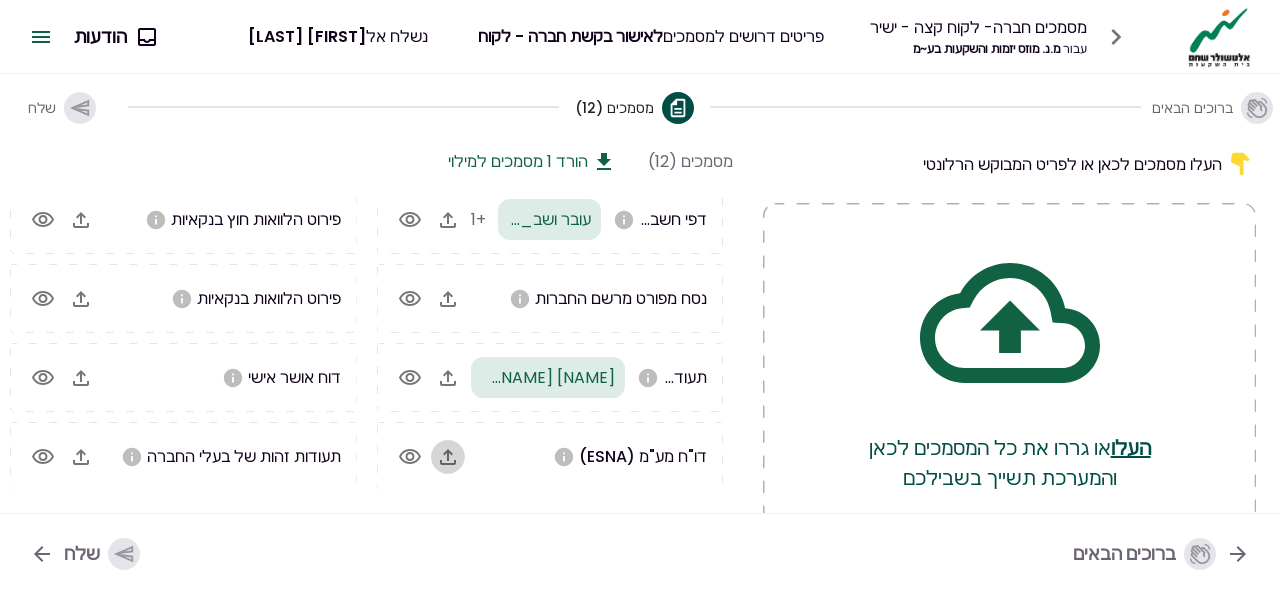 click 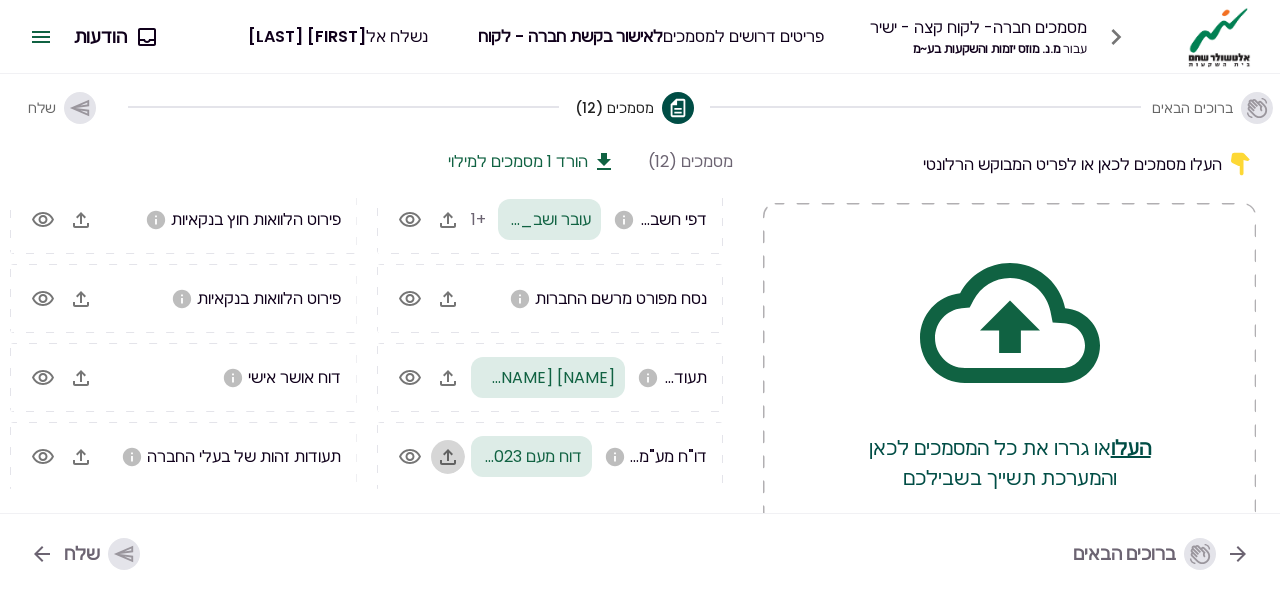 click 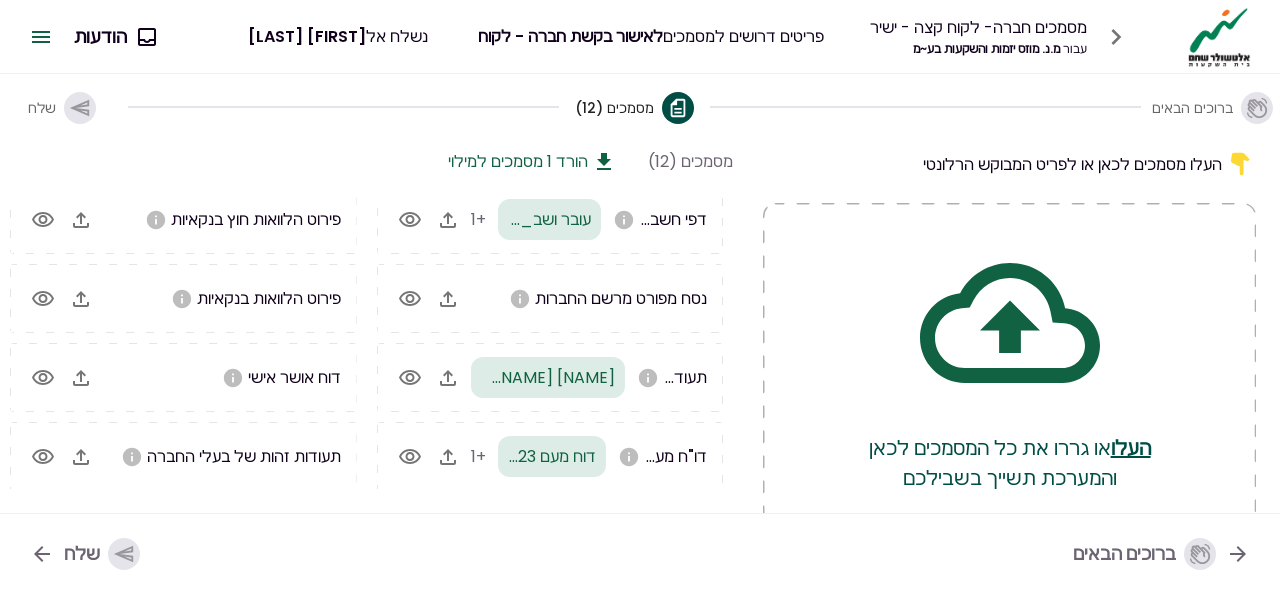 click 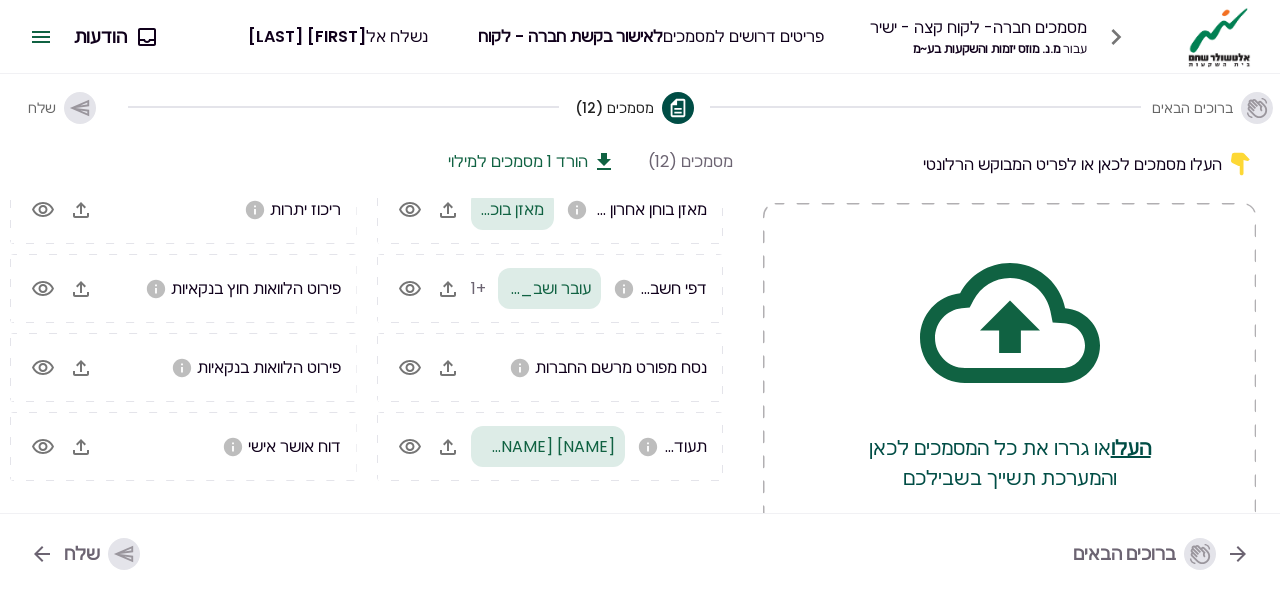 scroll, scrollTop: 122, scrollLeft: 0, axis: vertical 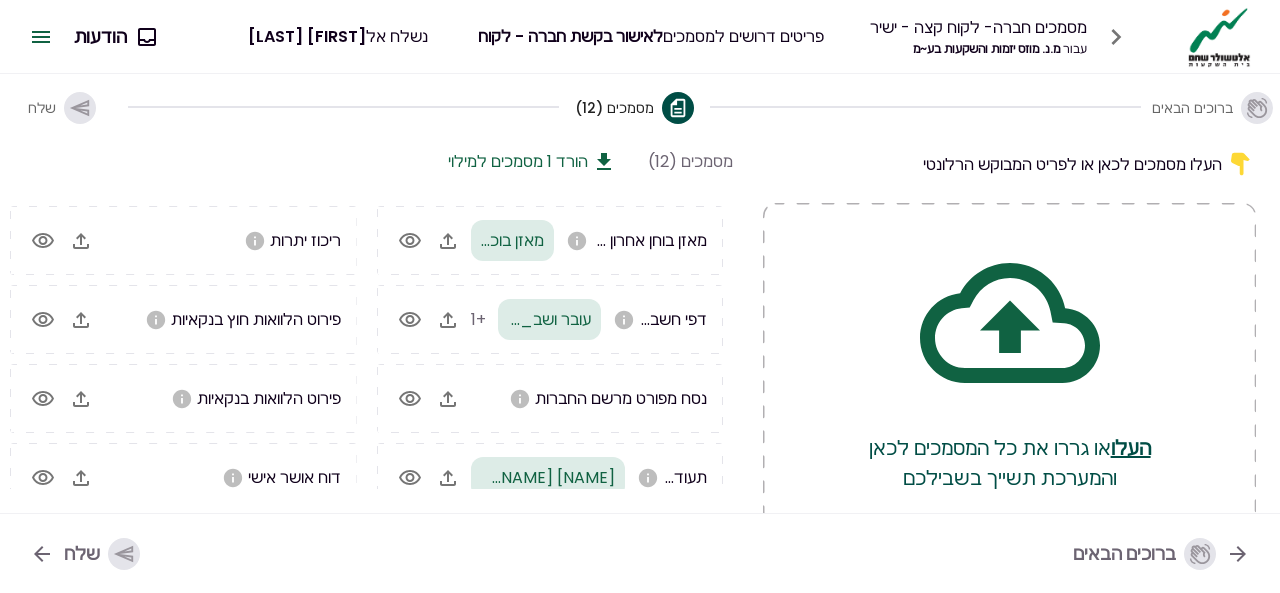 click 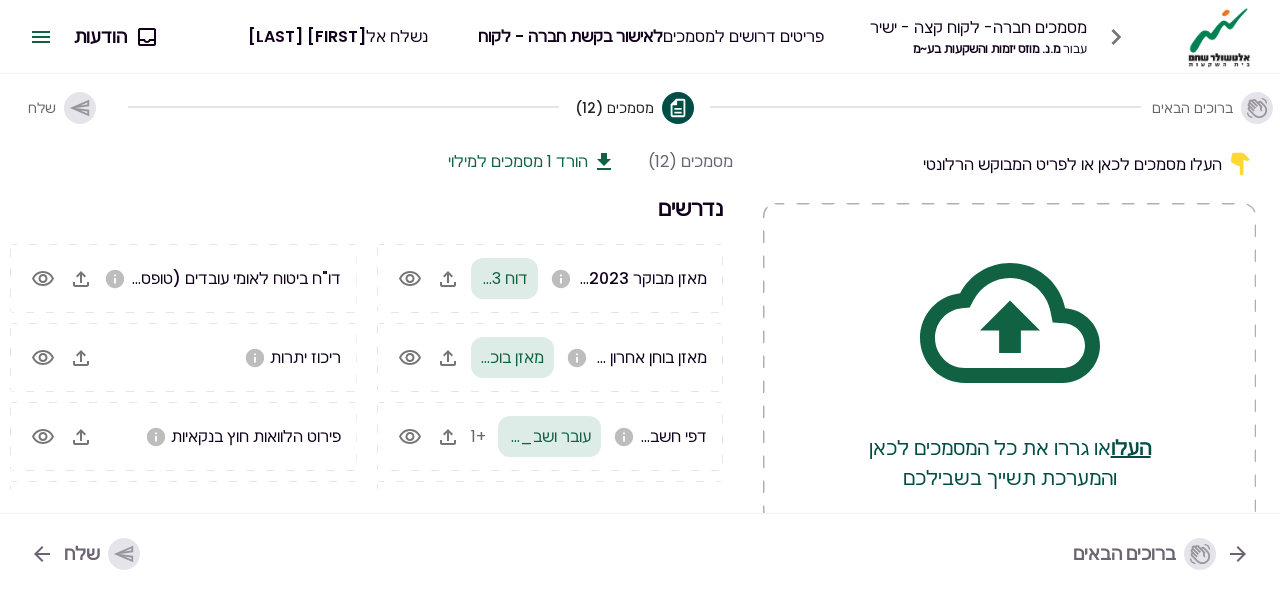 scroll, scrollTop: 0, scrollLeft: 0, axis: both 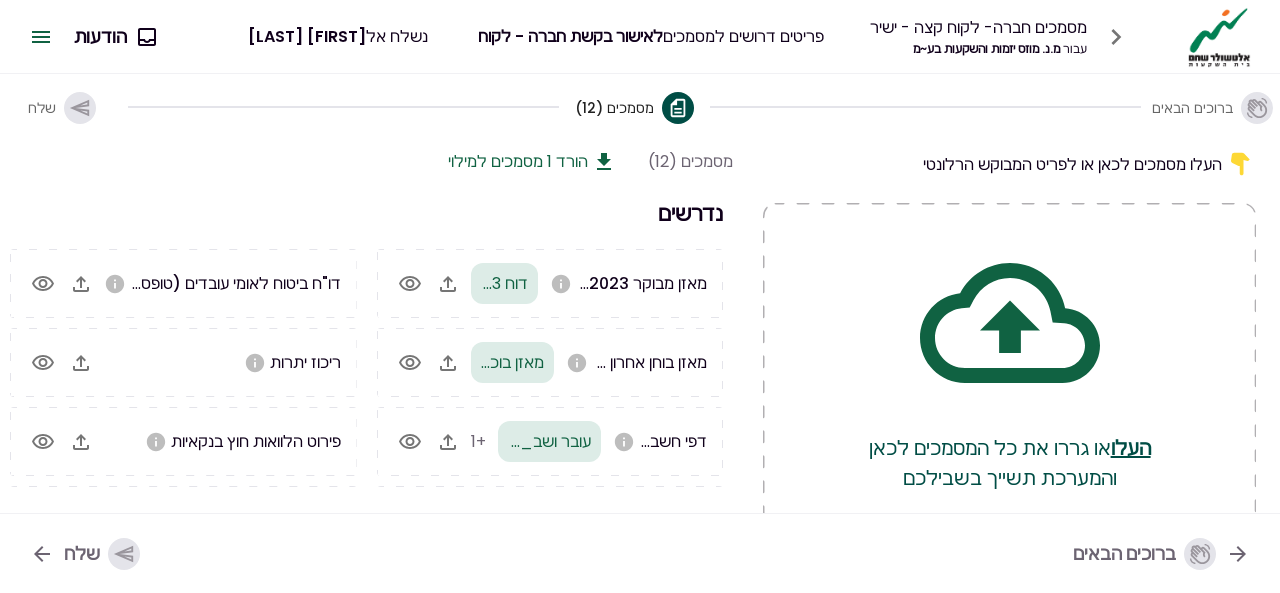 click 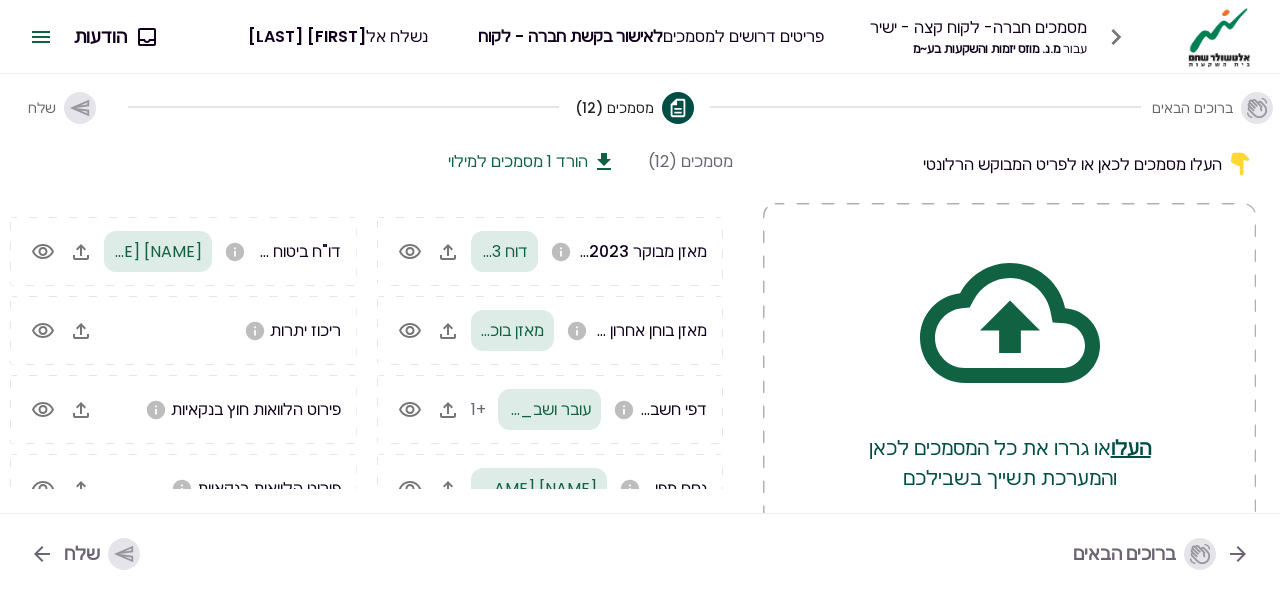 scroll, scrollTop: 0, scrollLeft: 0, axis: both 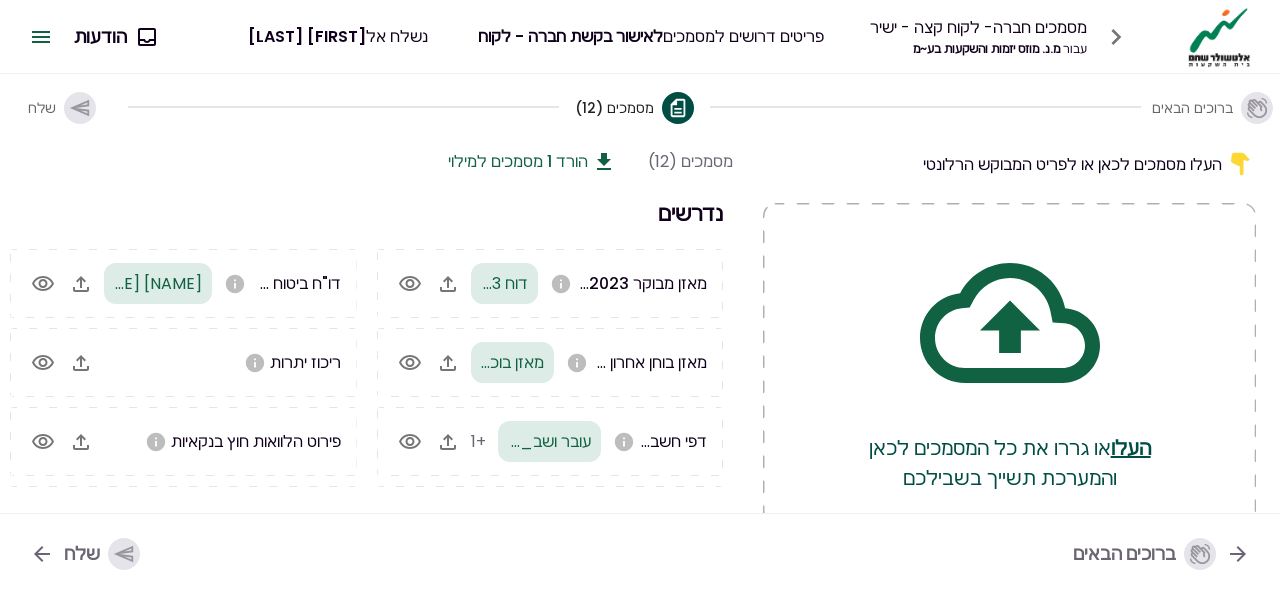 click on "הורד 1 מסמכים למילוי" at bounding box center [518, 161] 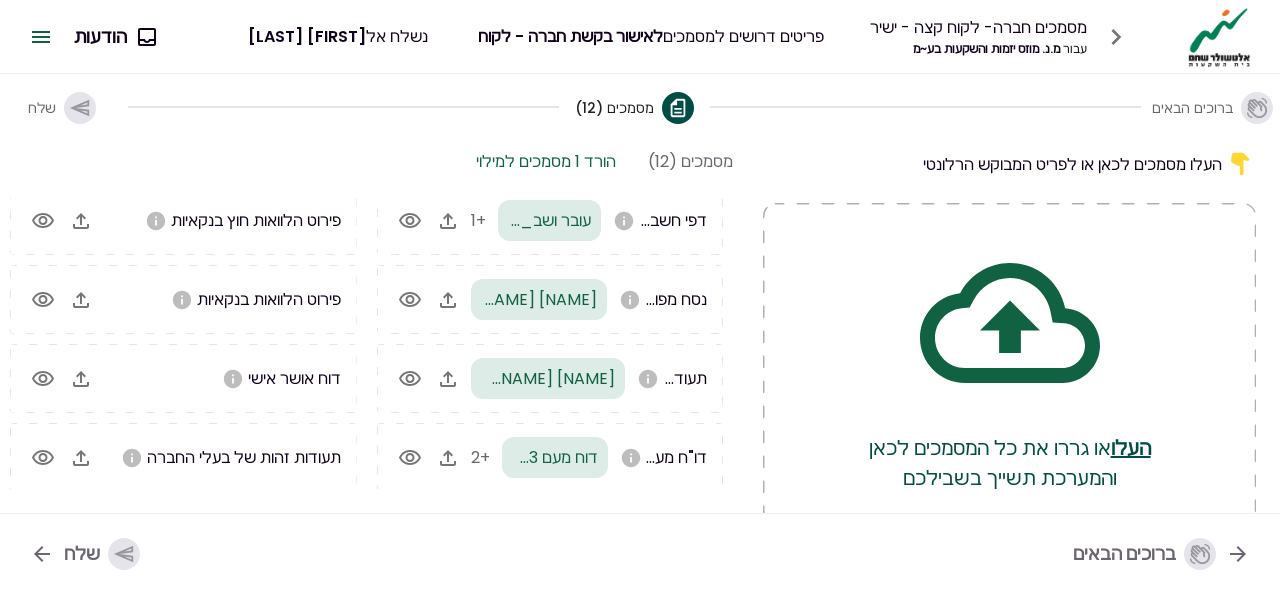scroll, scrollTop: 222, scrollLeft: 0, axis: vertical 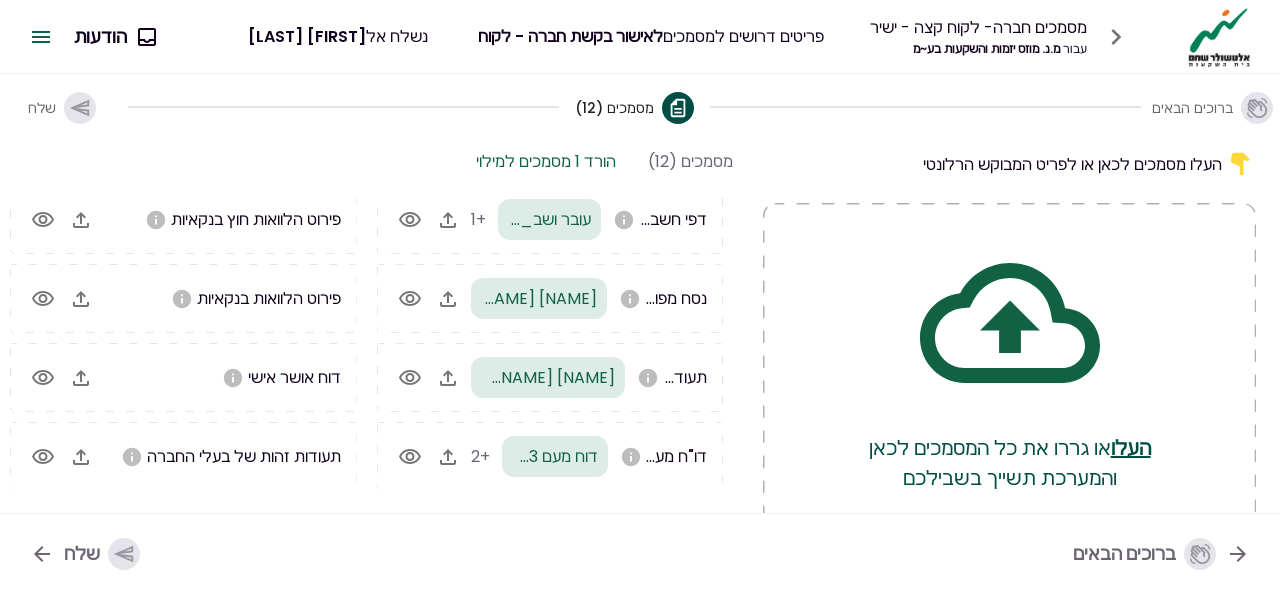 click 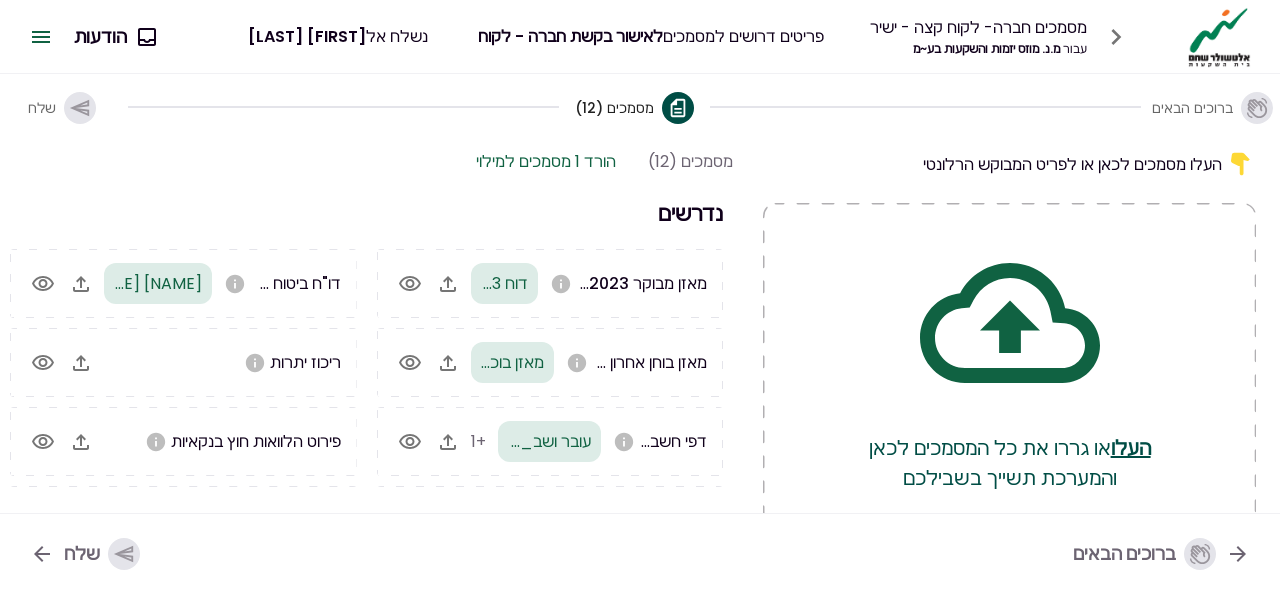 scroll, scrollTop: 0, scrollLeft: 0, axis: both 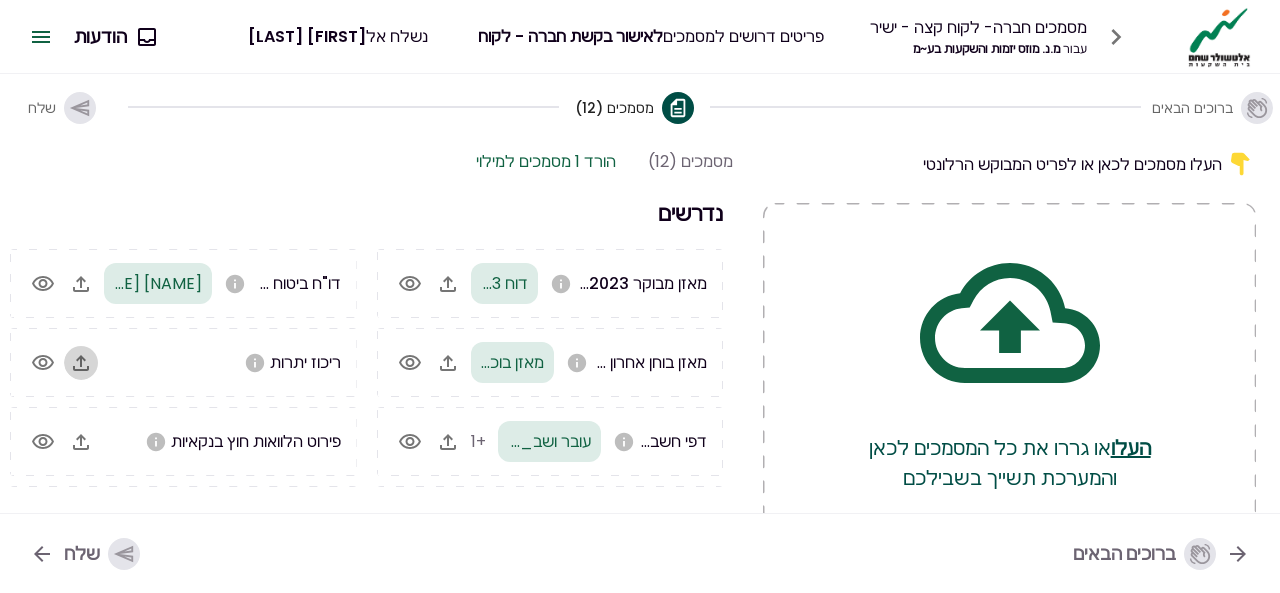click 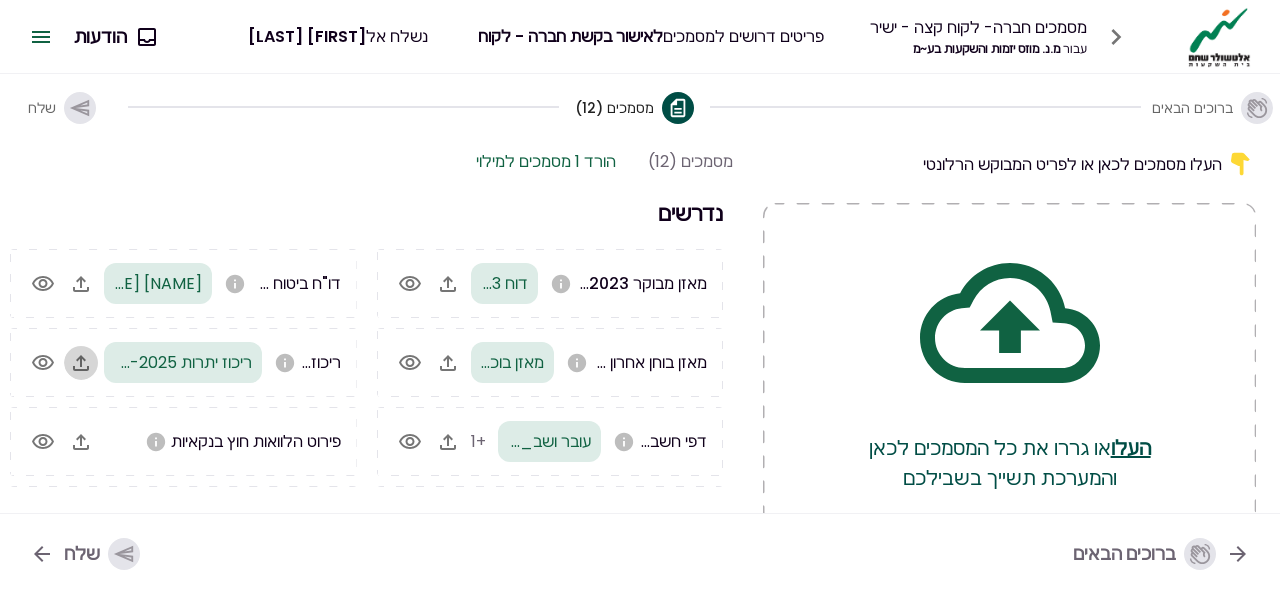 click 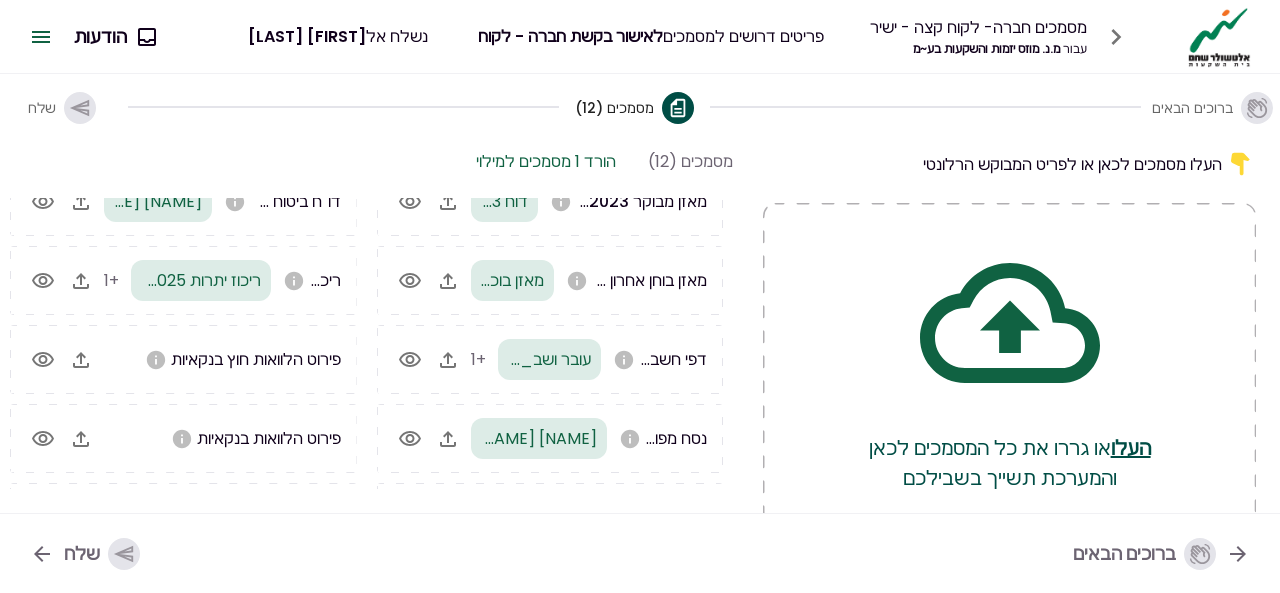 scroll, scrollTop: 122, scrollLeft: 0, axis: vertical 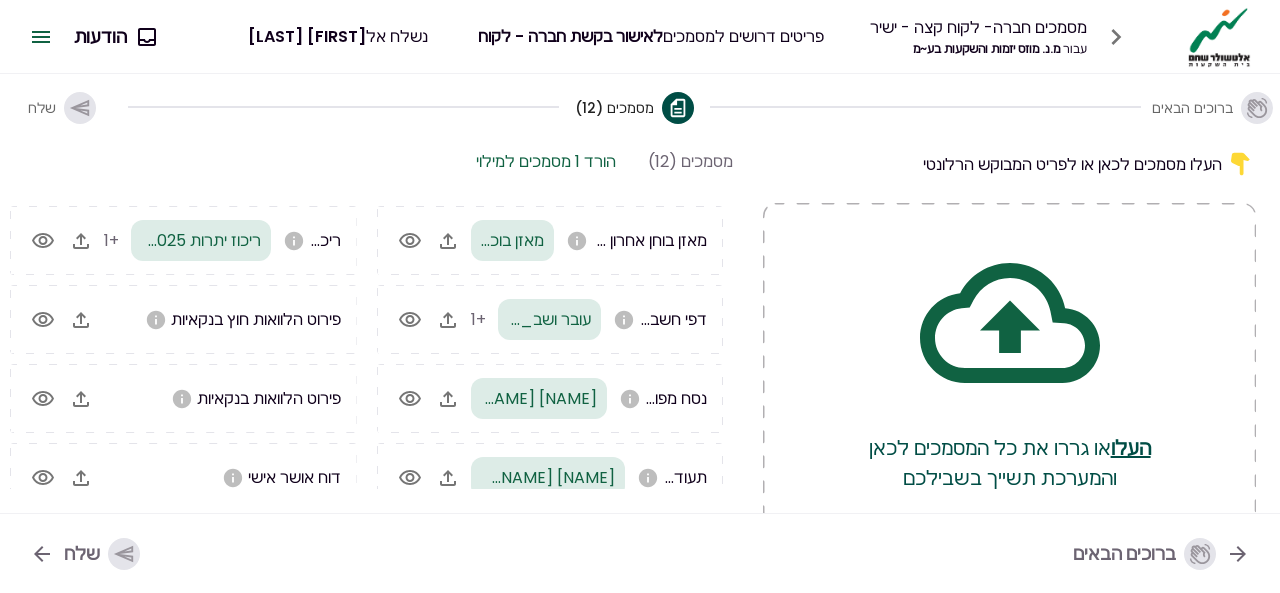 click 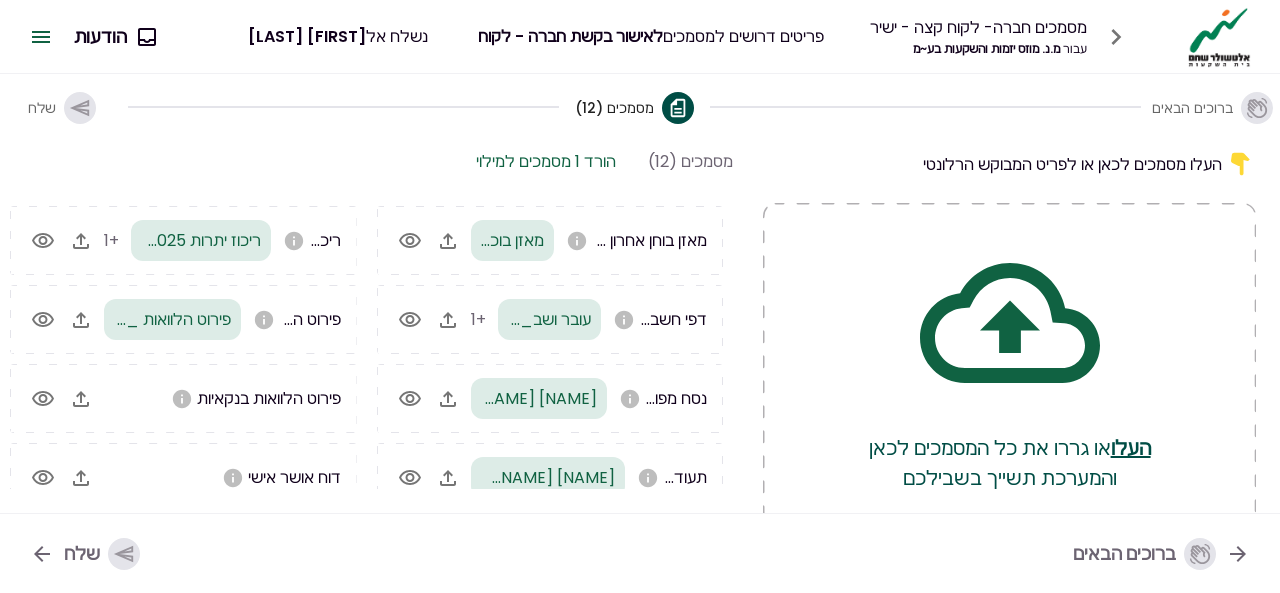 click 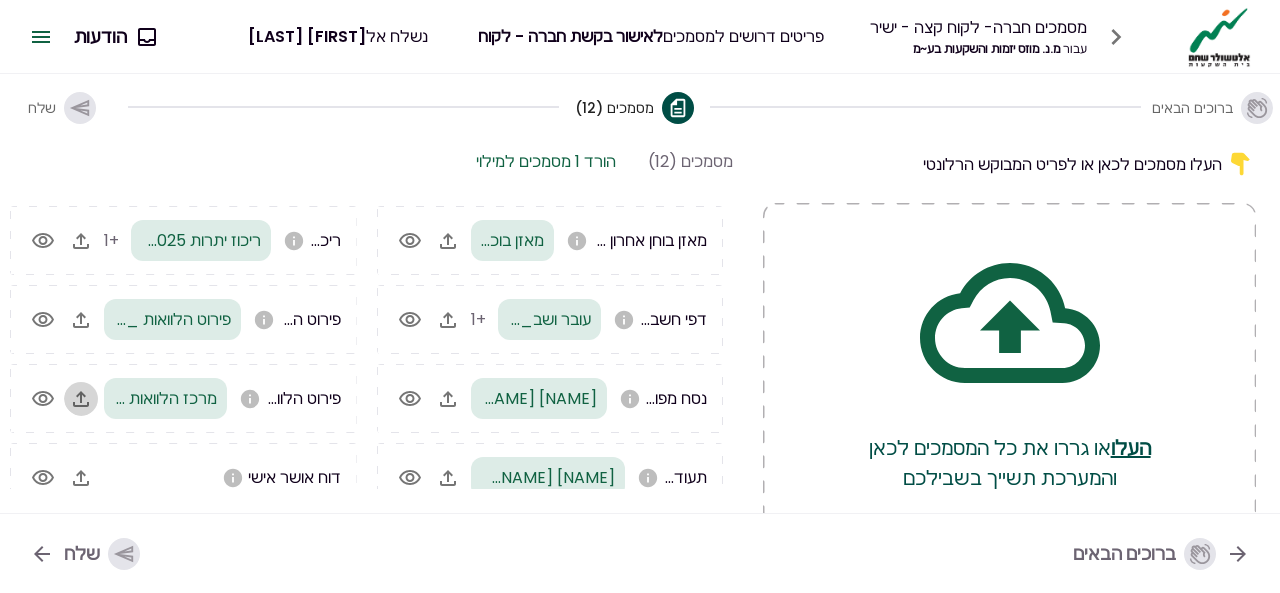 click 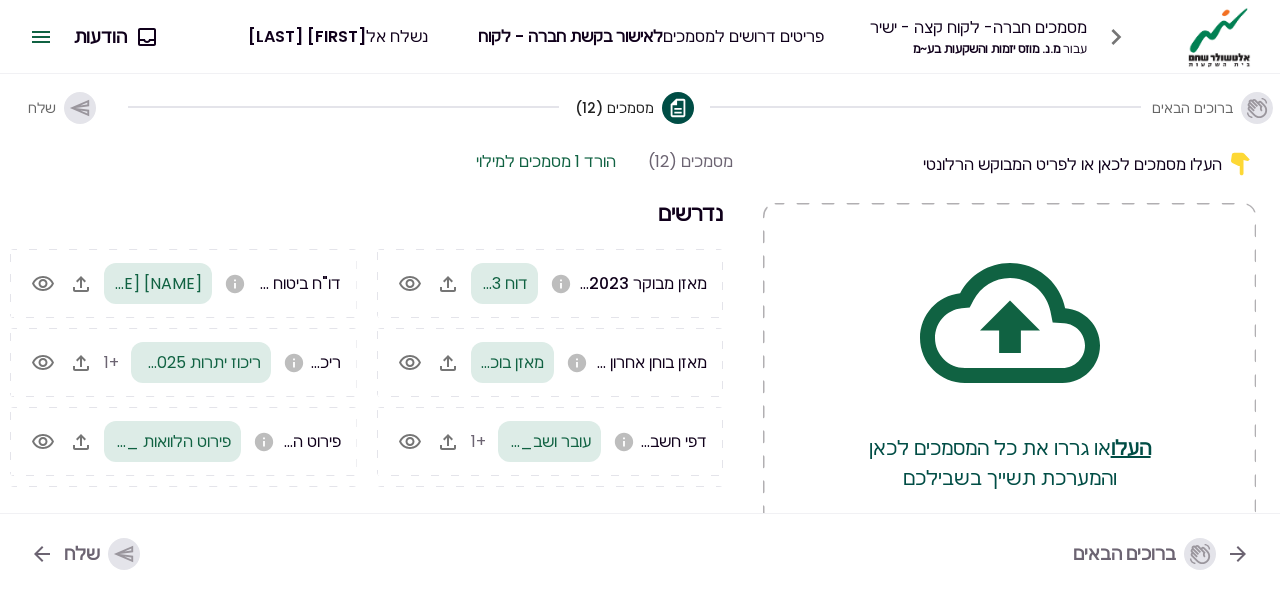 scroll, scrollTop: 100, scrollLeft: 0, axis: vertical 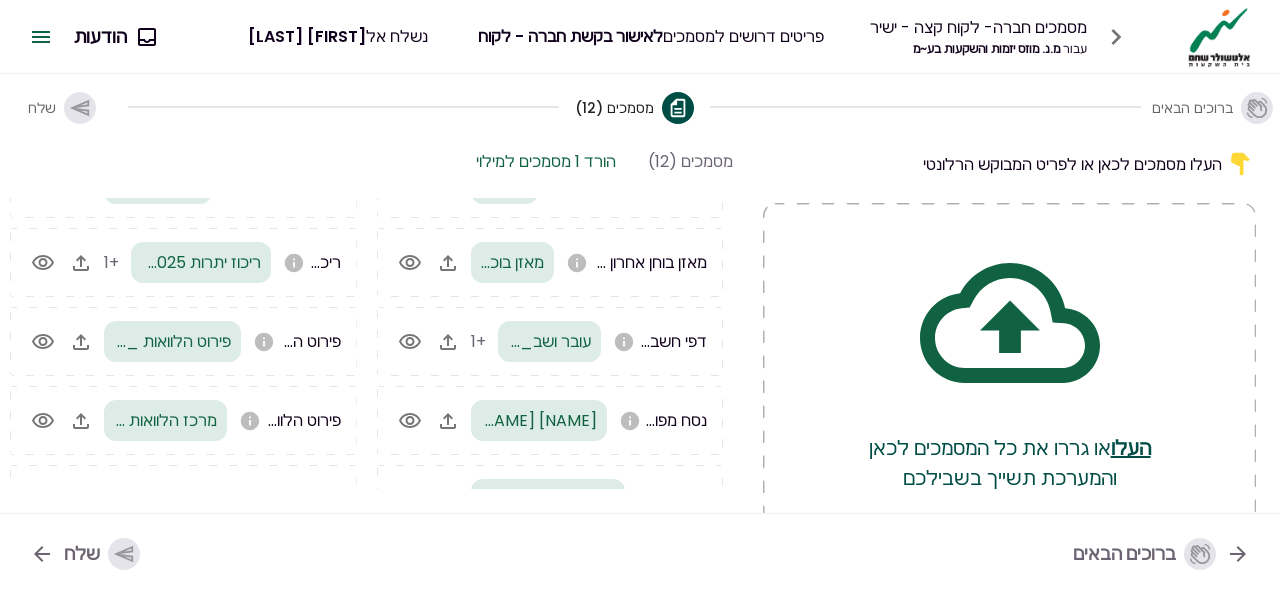click at bounding box center [43, 342] 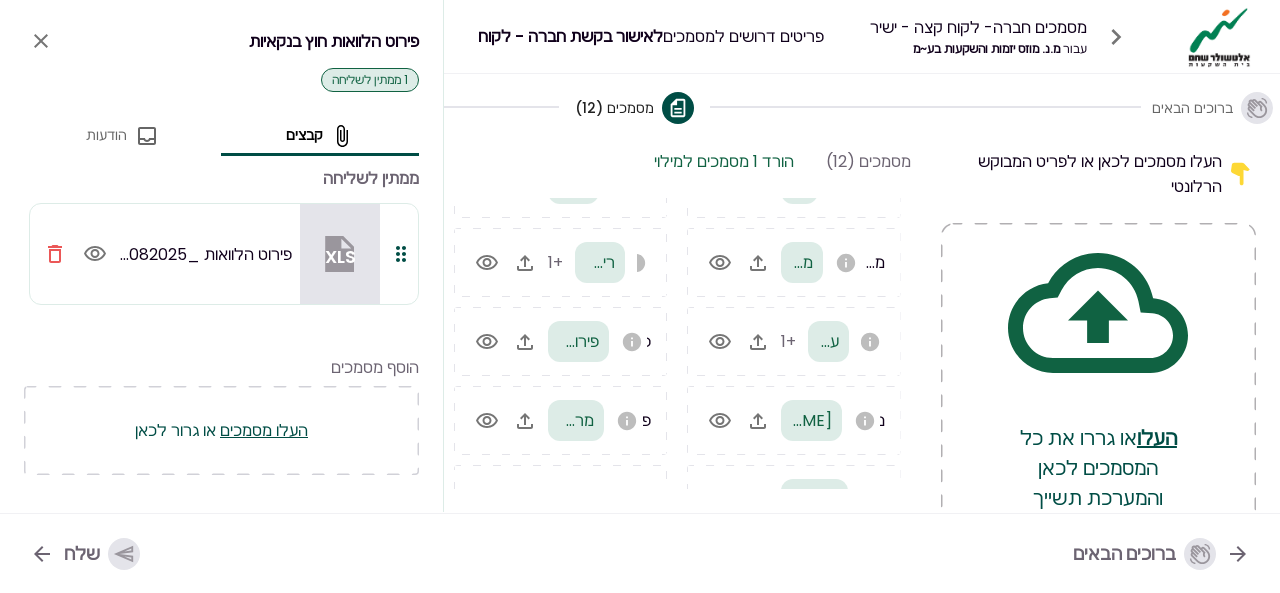 click 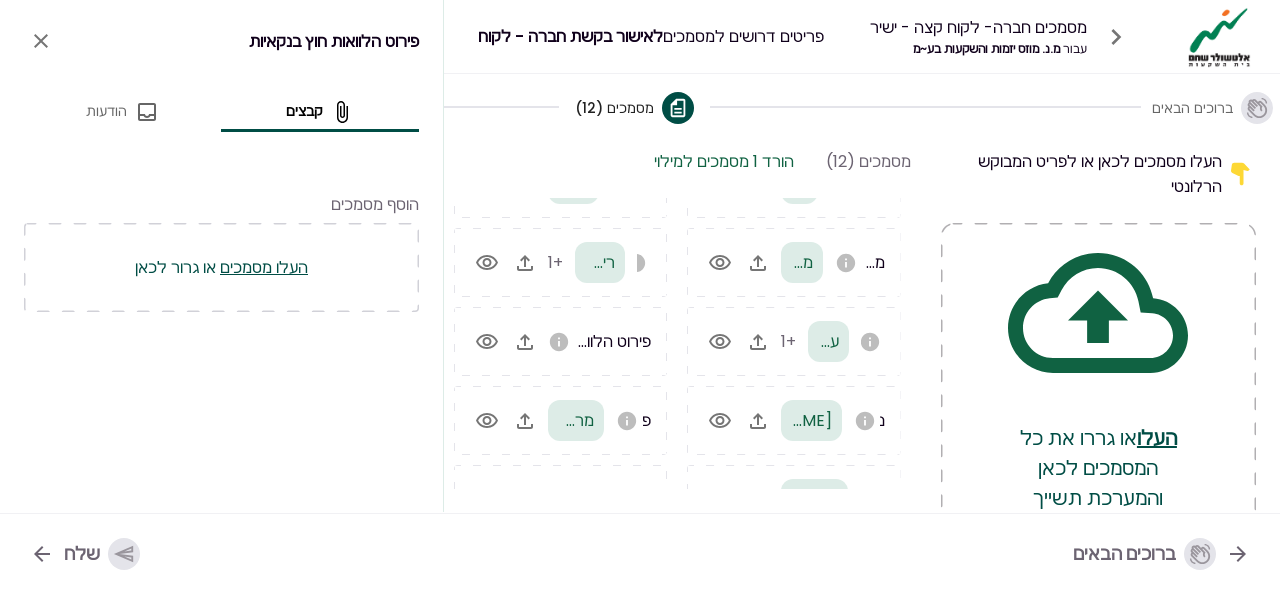 scroll, scrollTop: 200, scrollLeft: 0, axis: vertical 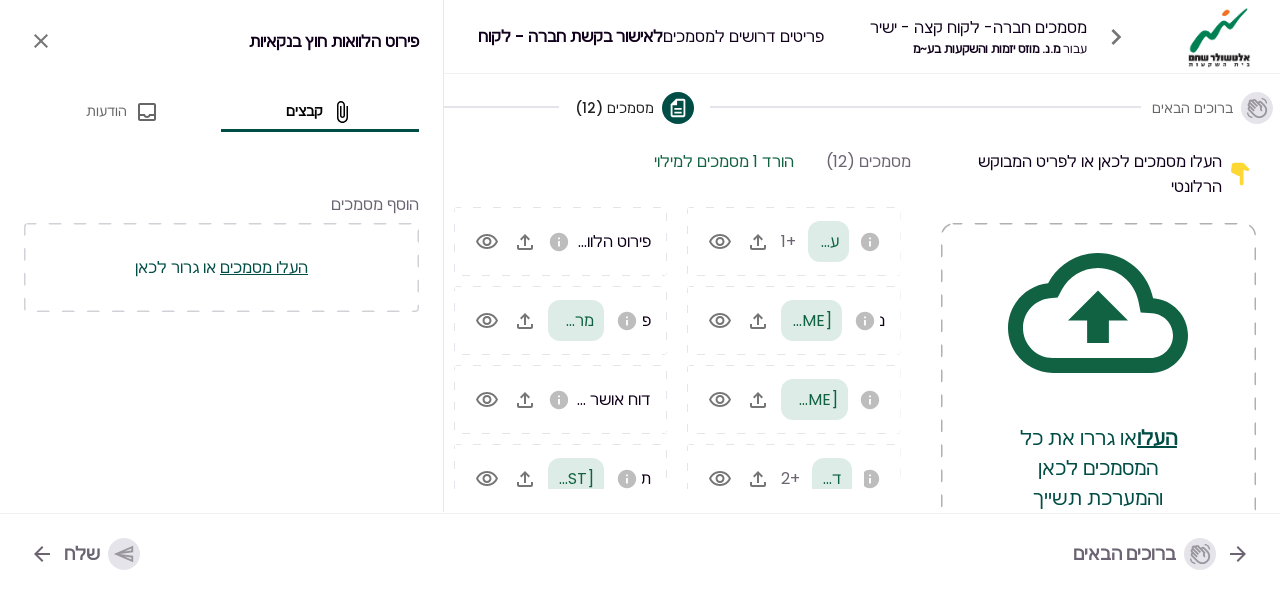 click 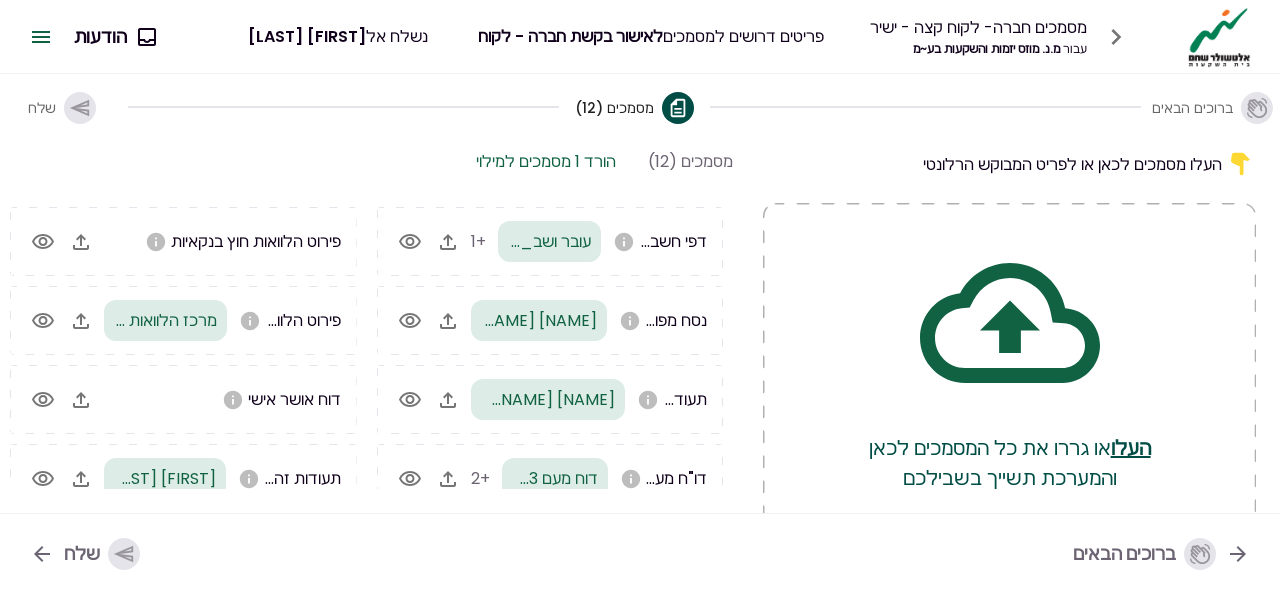 click 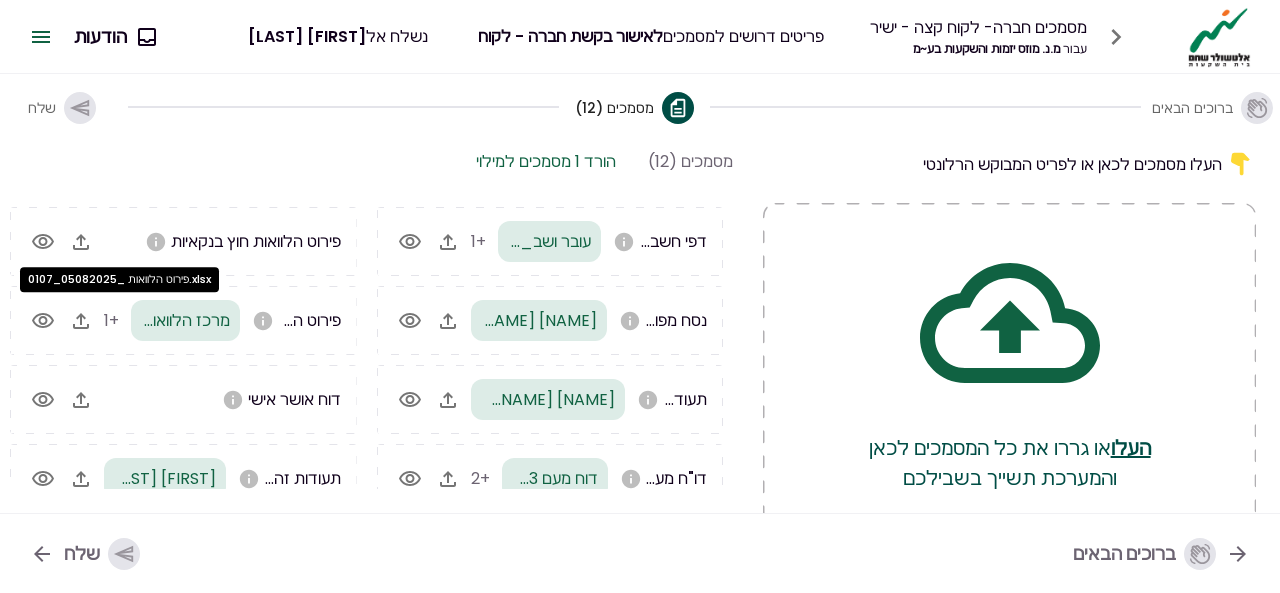 click on "+1" at bounding box center [111, 320] 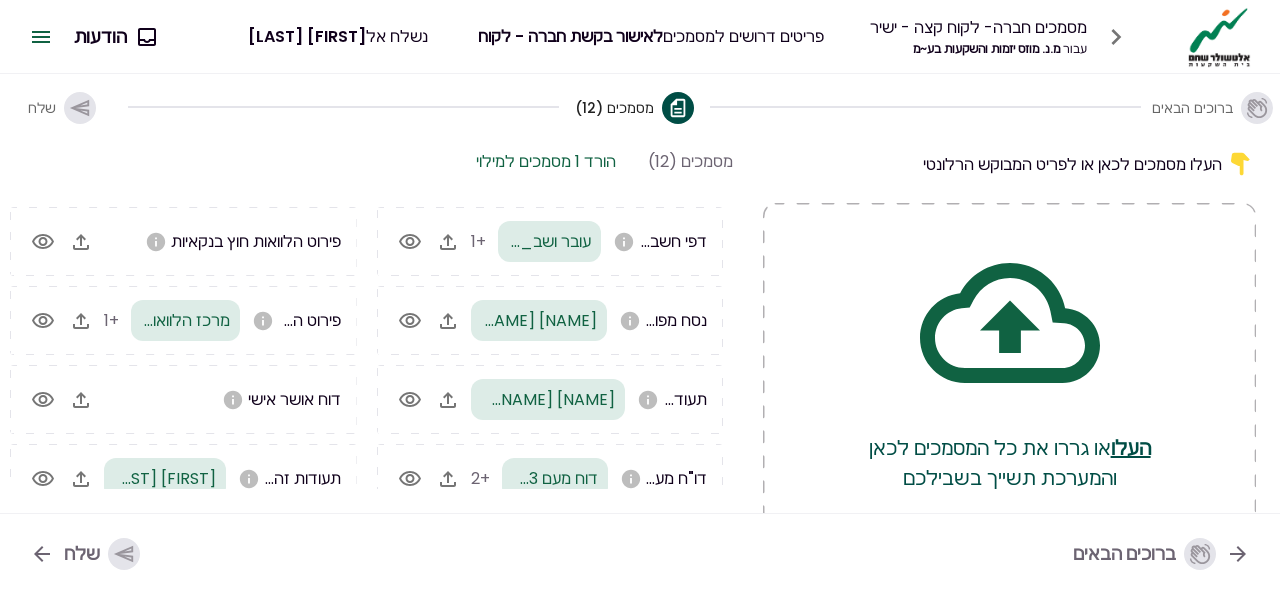 click 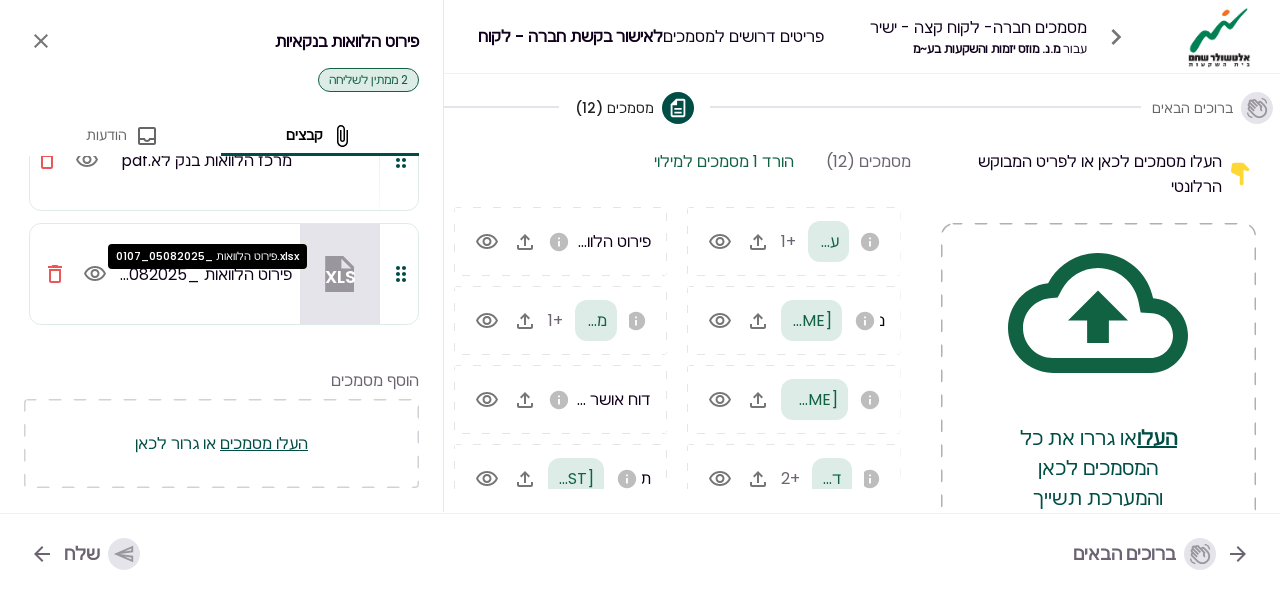 scroll, scrollTop: 0, scrollLeft: 0, axis: both 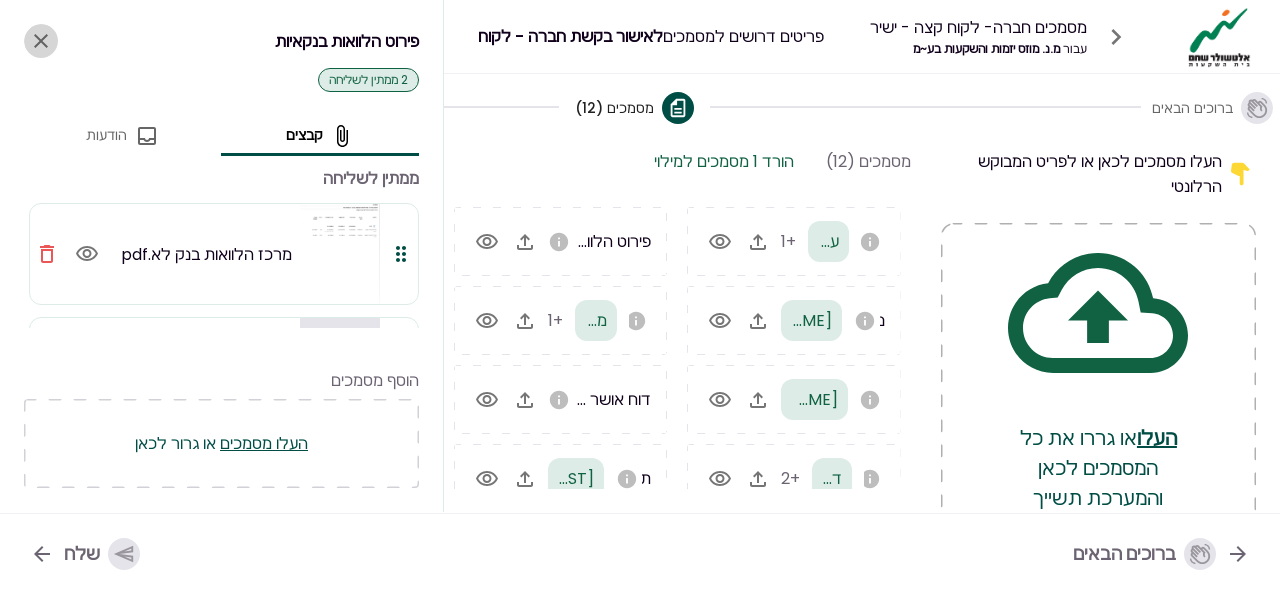 click 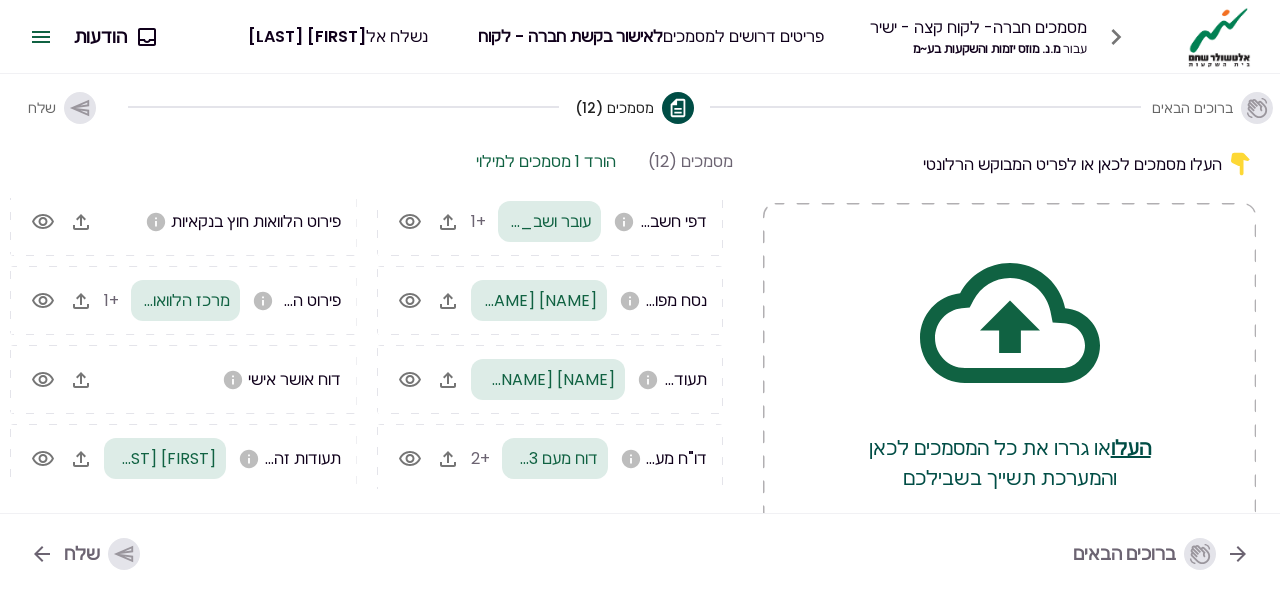 scroll, scrollTop: 222, scrollLeft: 0, axis: vertical 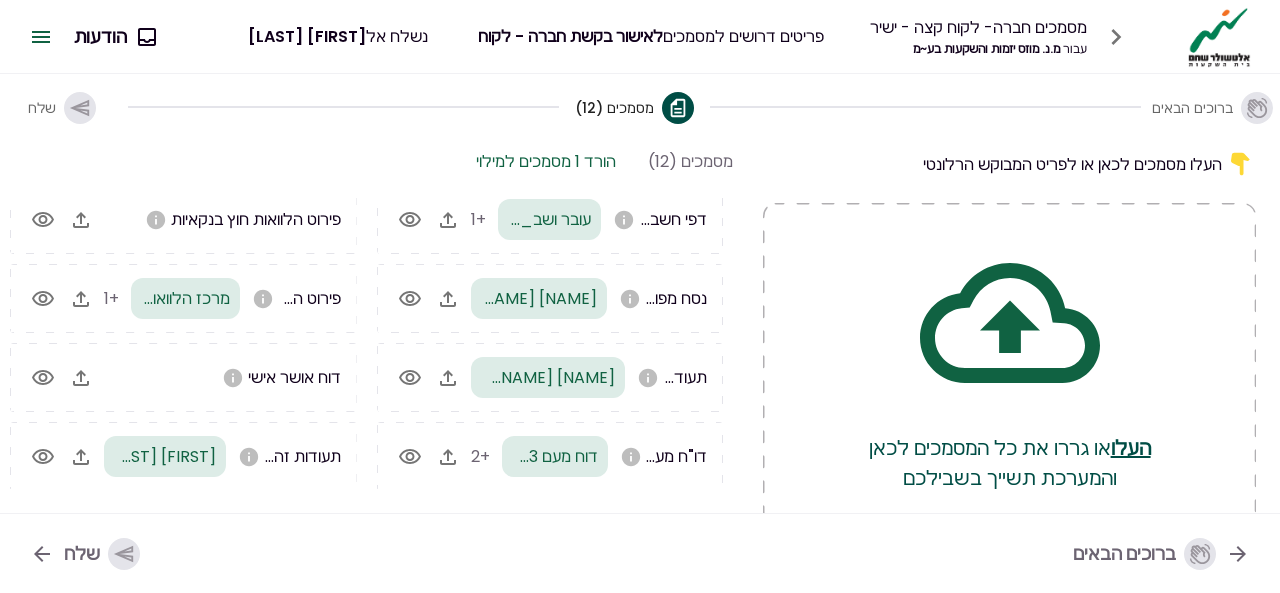 click 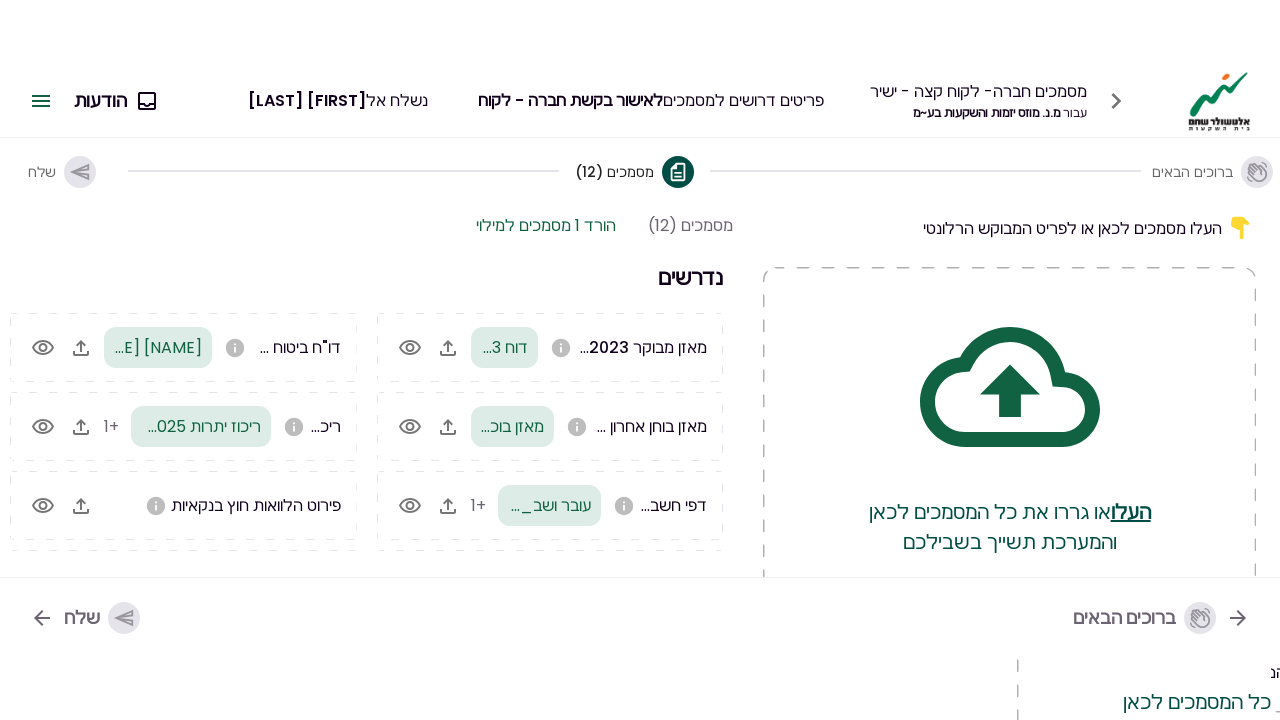 scroll, scrollTop: 200, scrollLeft: 0, axis: vertical 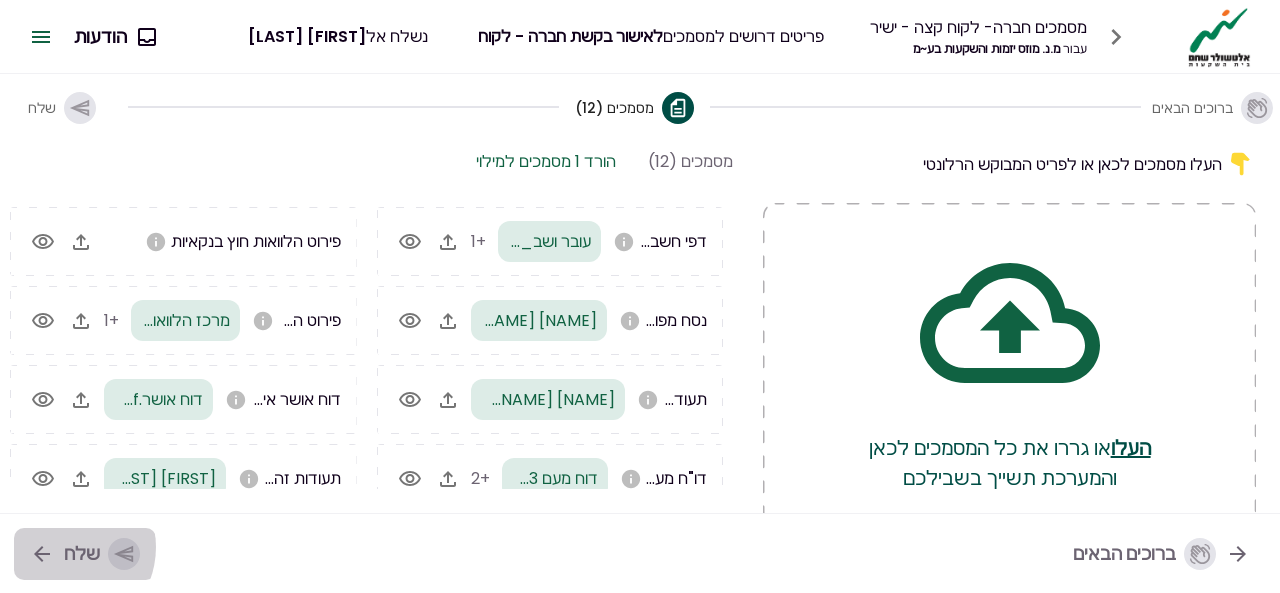 click on "שלח" at bounding box center [85, 554] 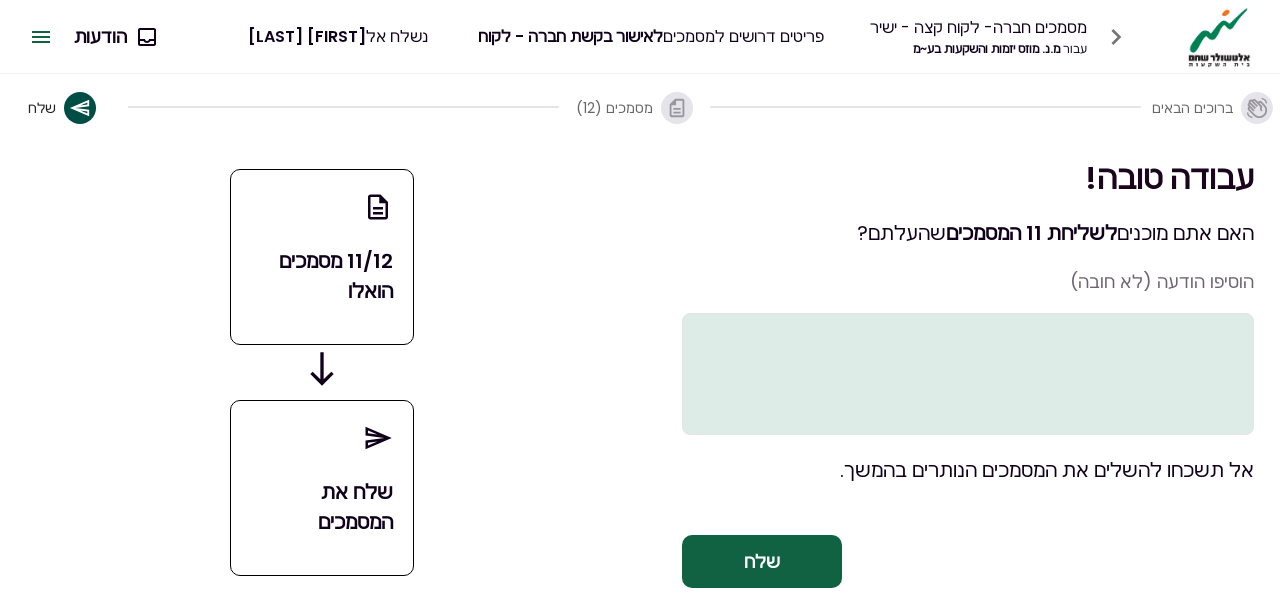 click at bounding box center (968, 374) 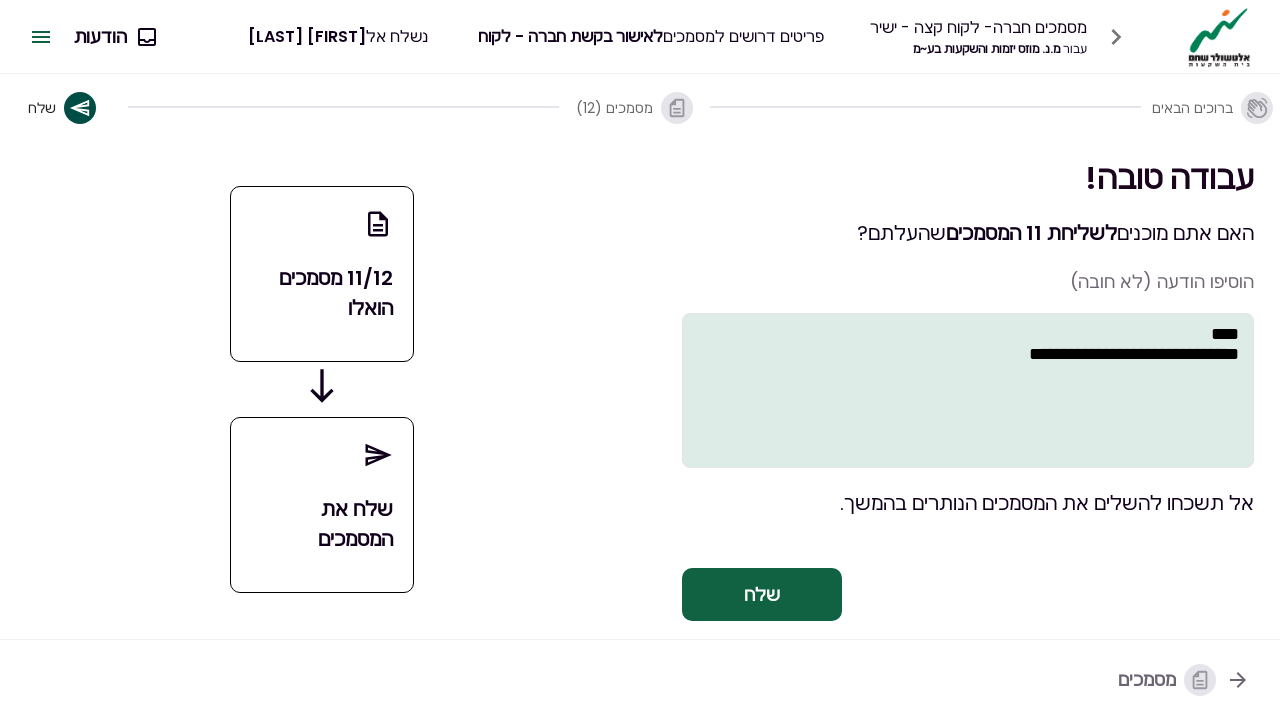 type on "**********" 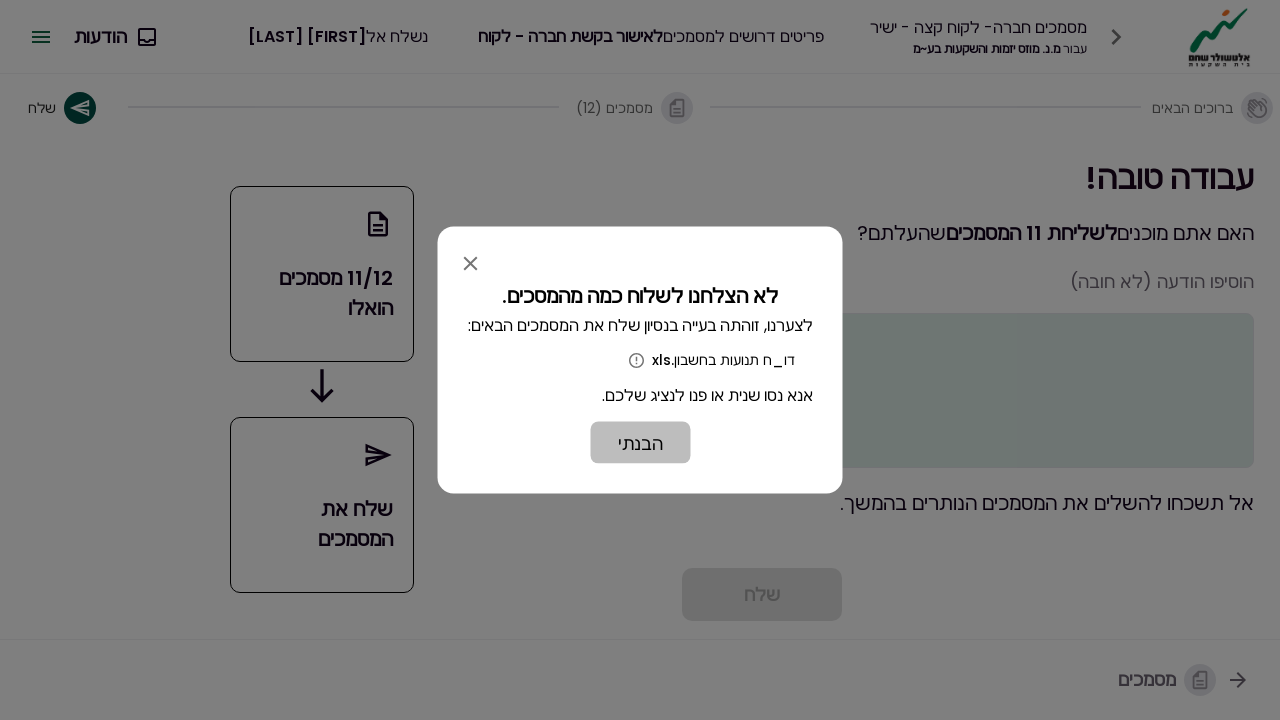click on "הבנתי" at bounding box center (640, 442) 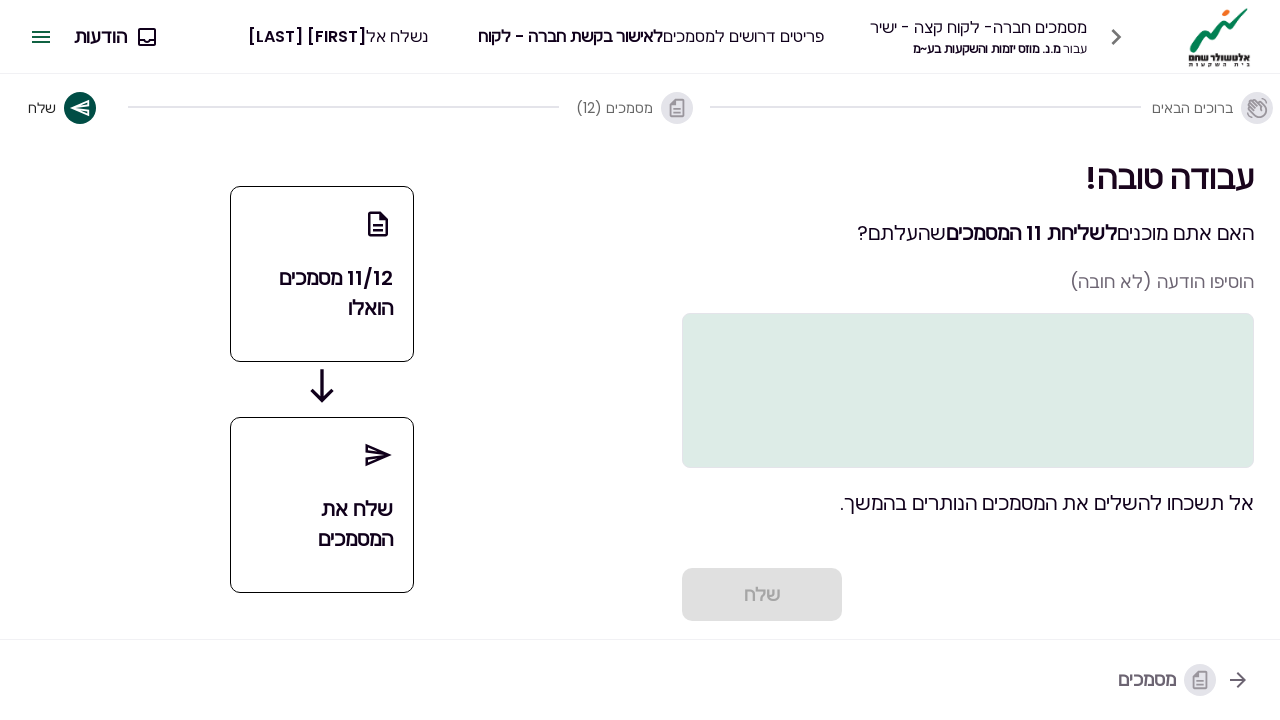 click at bounding box center (968, 390) 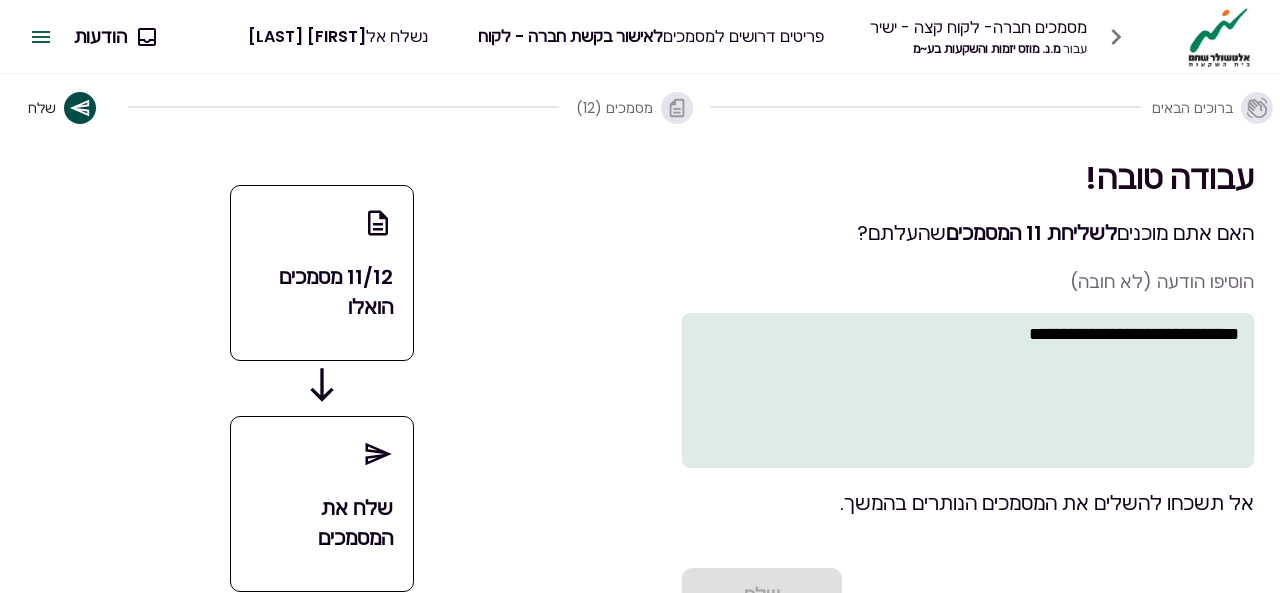 drag, startPoint x: 1020, startPoint y: 341, endPoint x: 1234, endPoint y: 338, distance: 214.02103 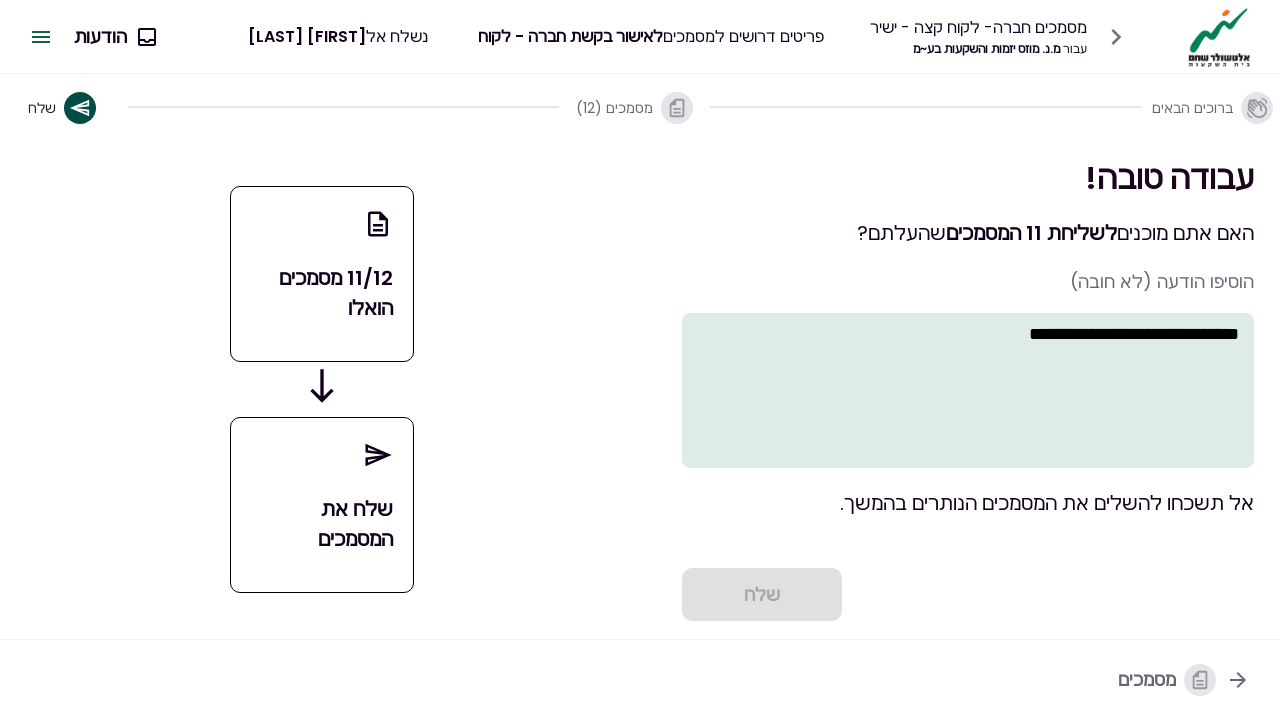 click on "שלח" at bounding box center (968, 594) 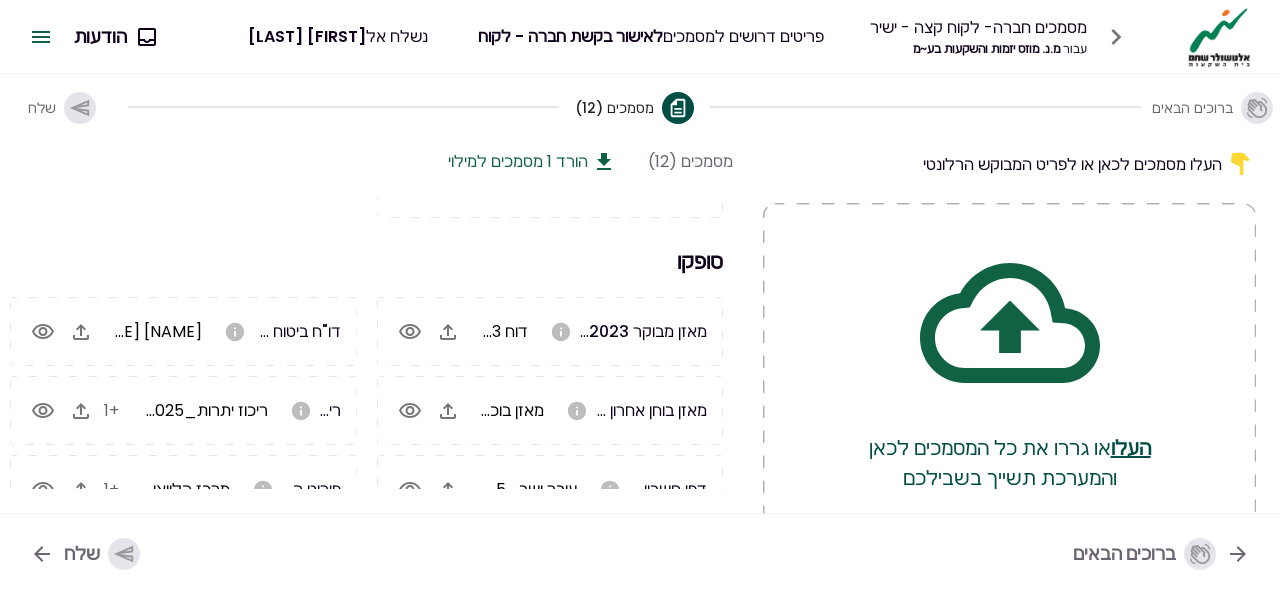 scroll, scrollTop: 0, scrollLeft: 0, axis: both 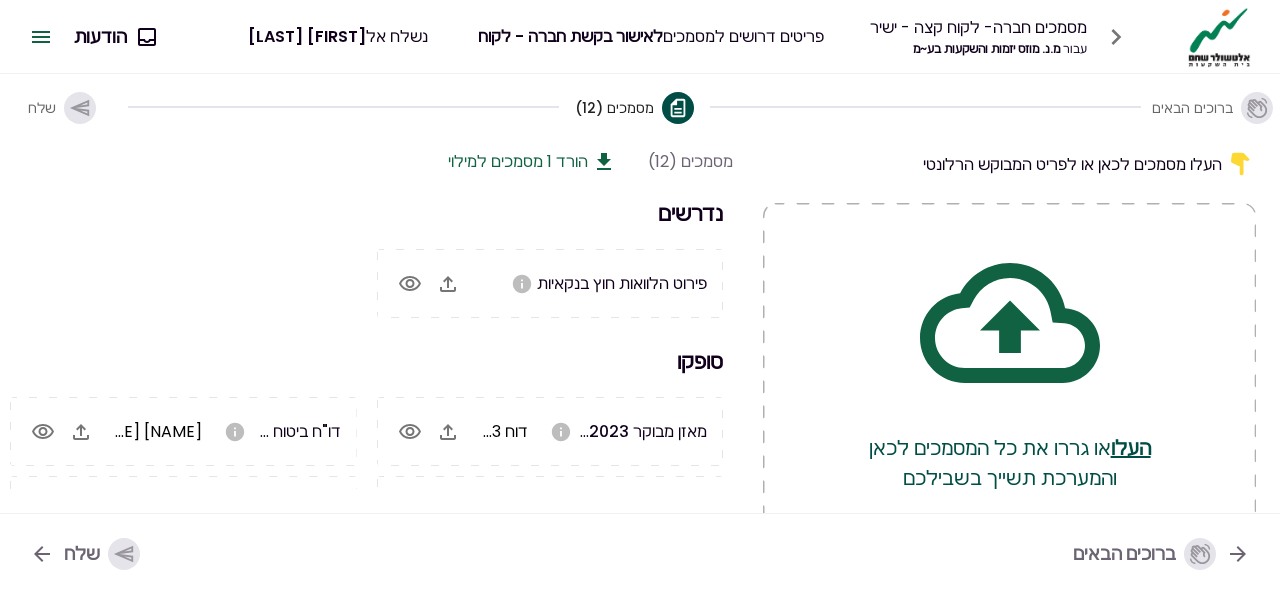 click at bounding box center [410, 284] 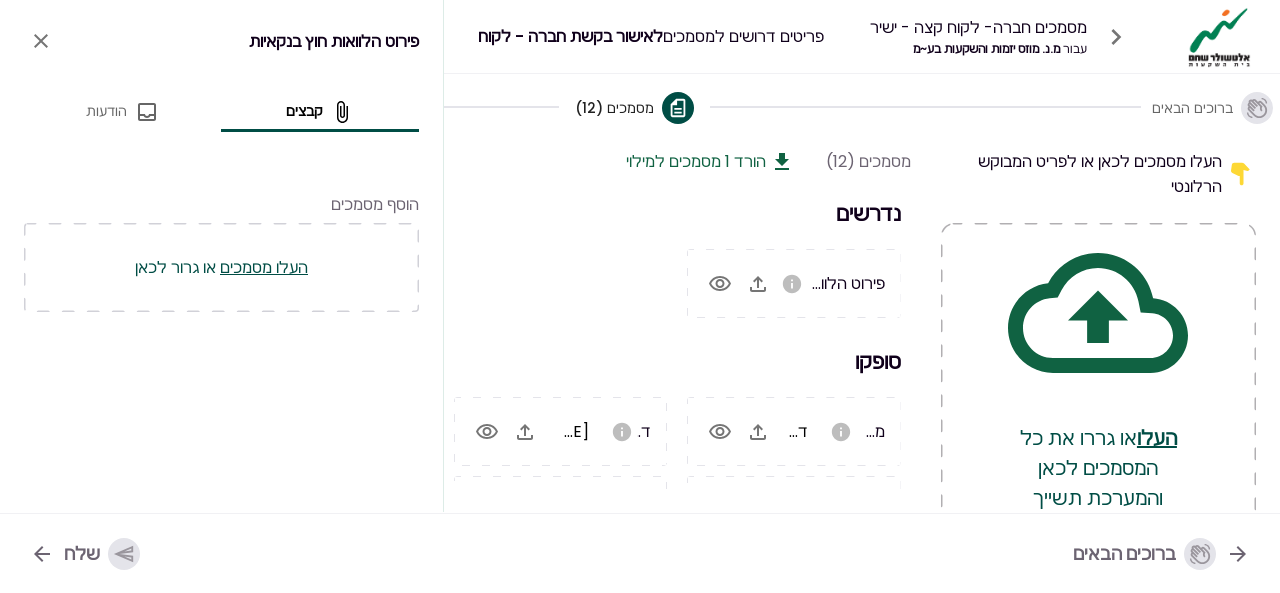 click on "הודעות" at bounding box center [106, 111] 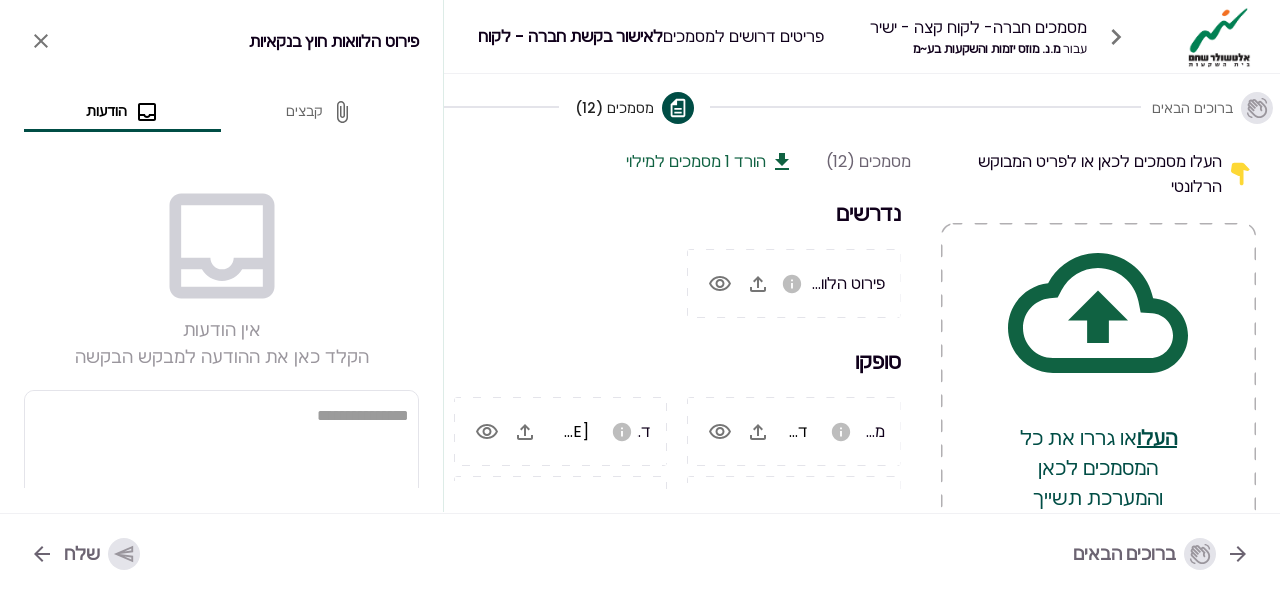 scroll, scrollTop: 0, scrollLeft: 0, axis: both 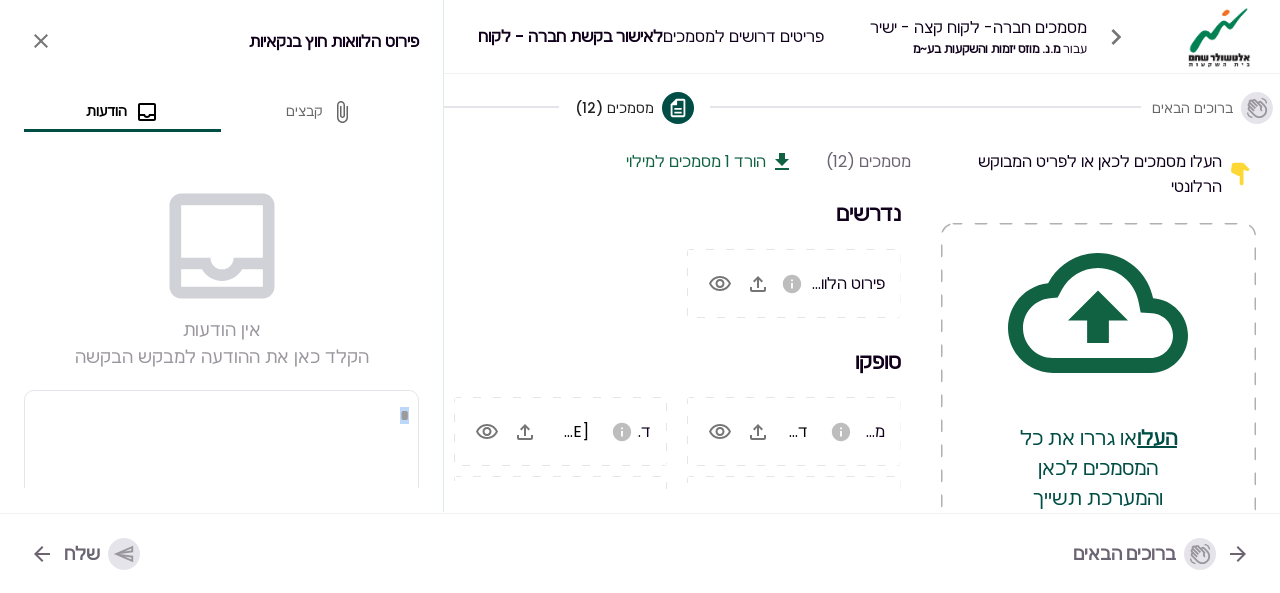 drag, startPoint x: 396, startPoint y: 422, endPoint x: 408, endPoint y: 418, distance: 12.649111 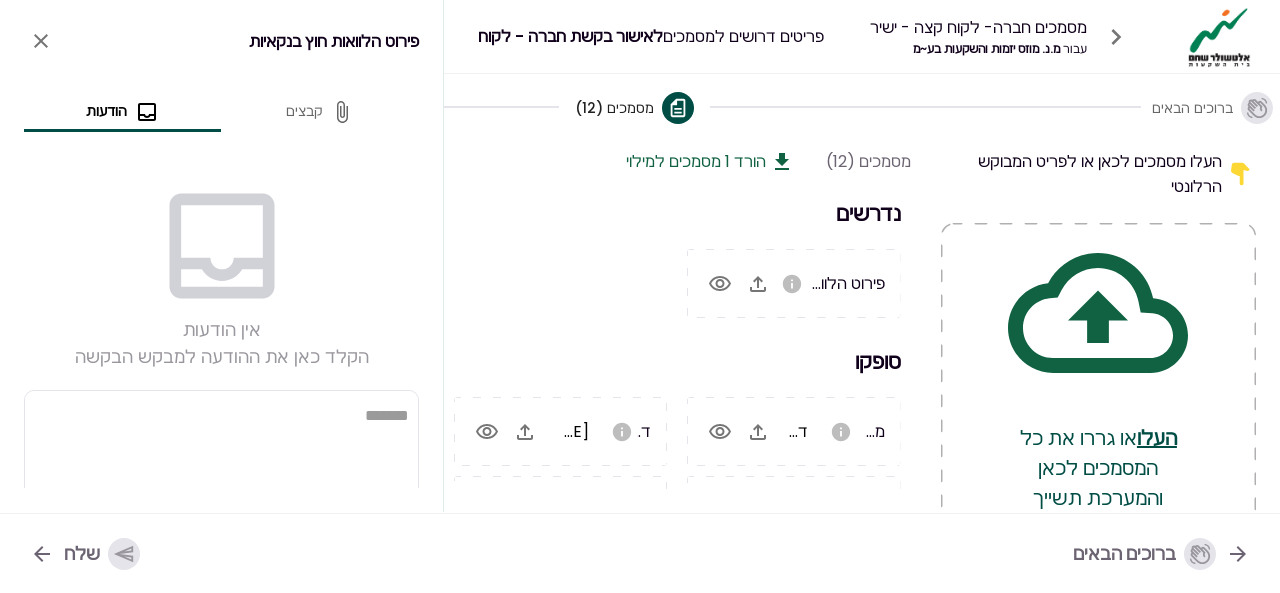 click on "שלח" at bounding box center (85, 554) 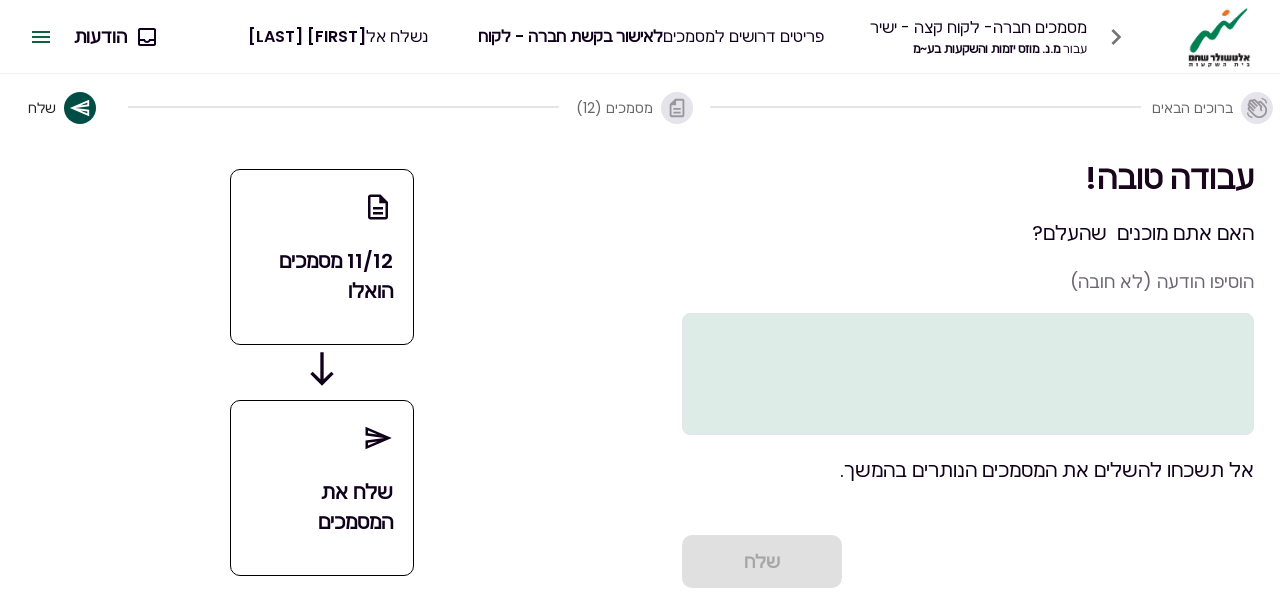 click on "מסמכים (12)" at bounding box center (614, 108) 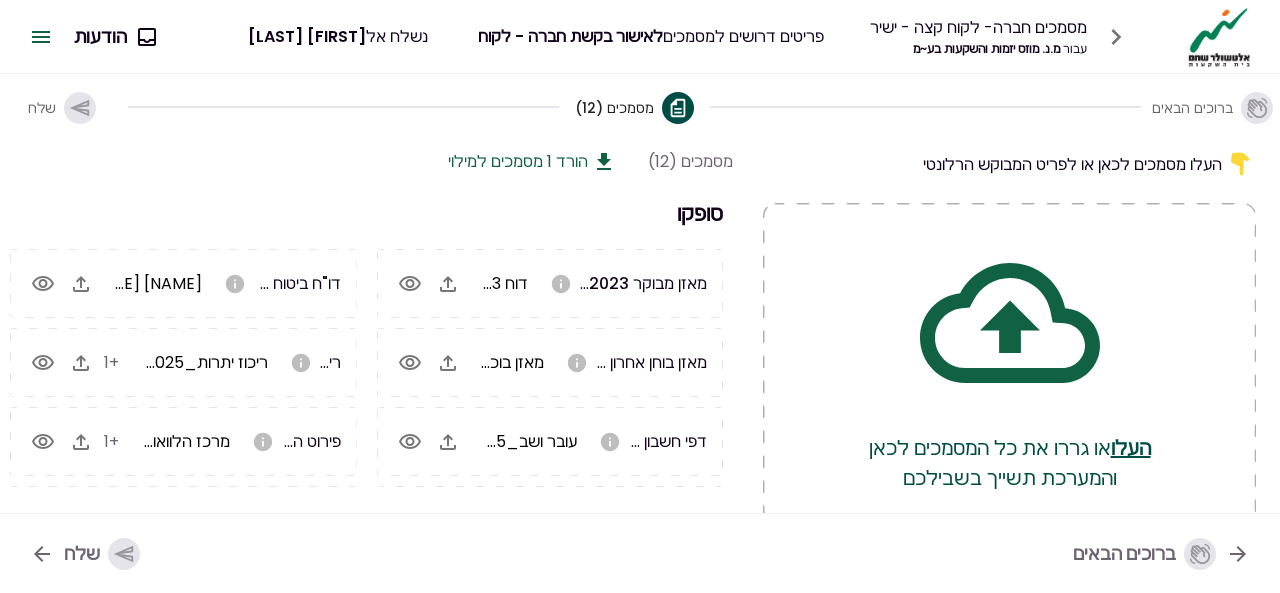 scroll, scrollTop: 0, scrollLeft: 0, axis: both 